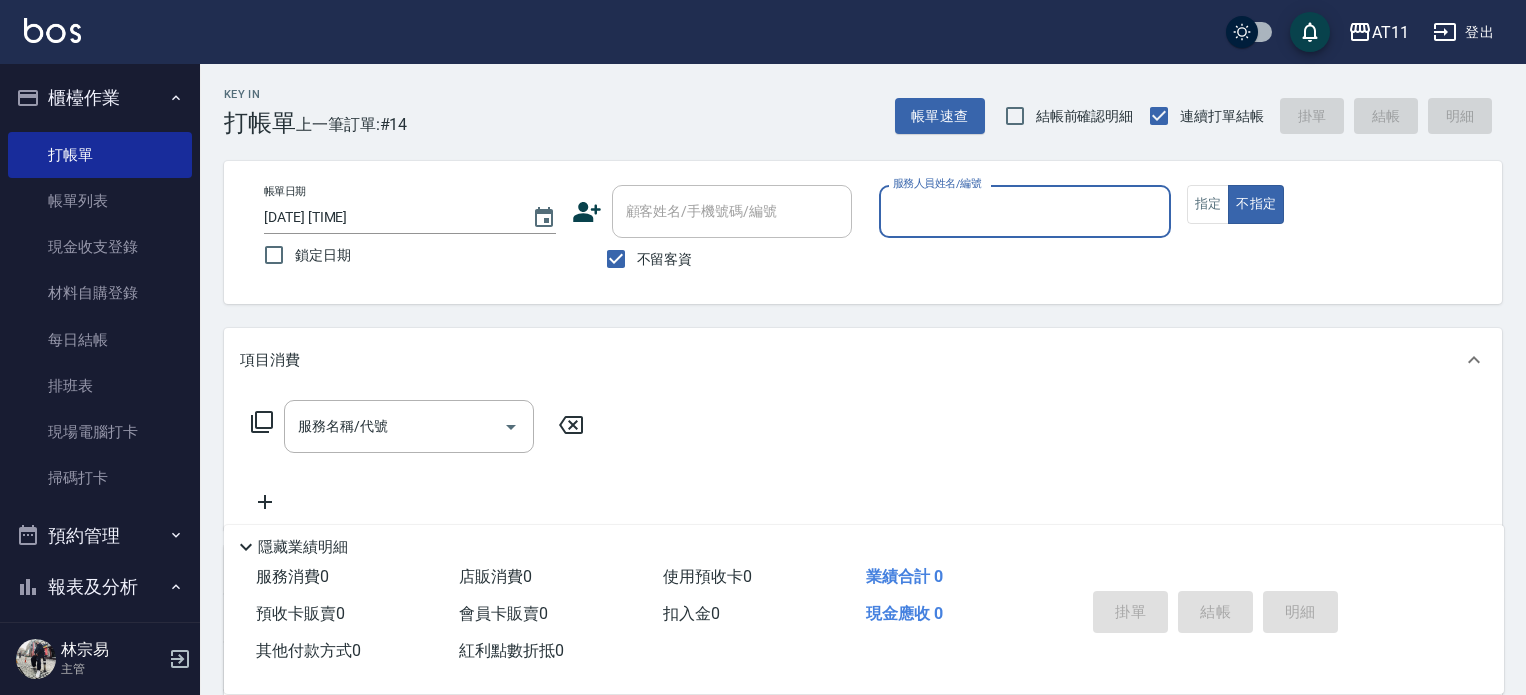 scroll, scrollTop: 100, scrollLeft: 0, axis: vertical 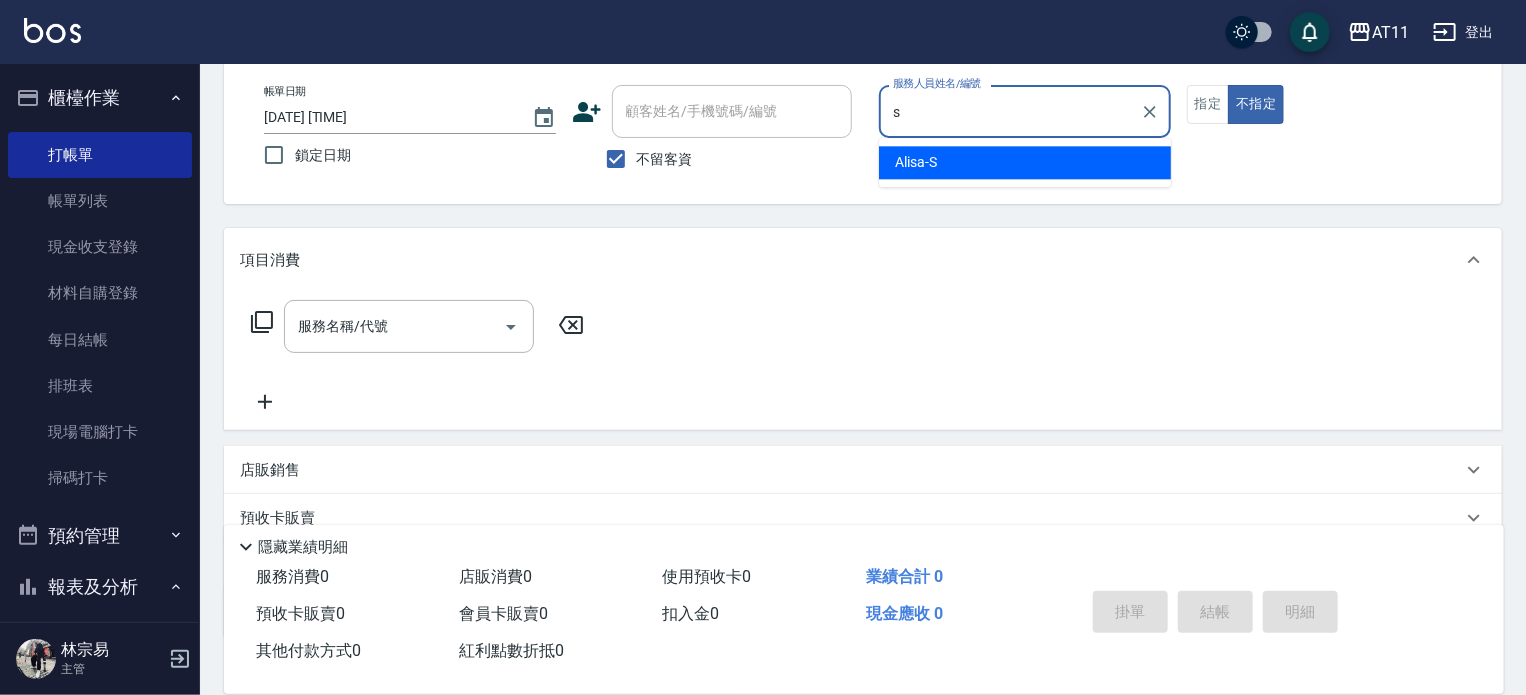 type on "Alisa-S" 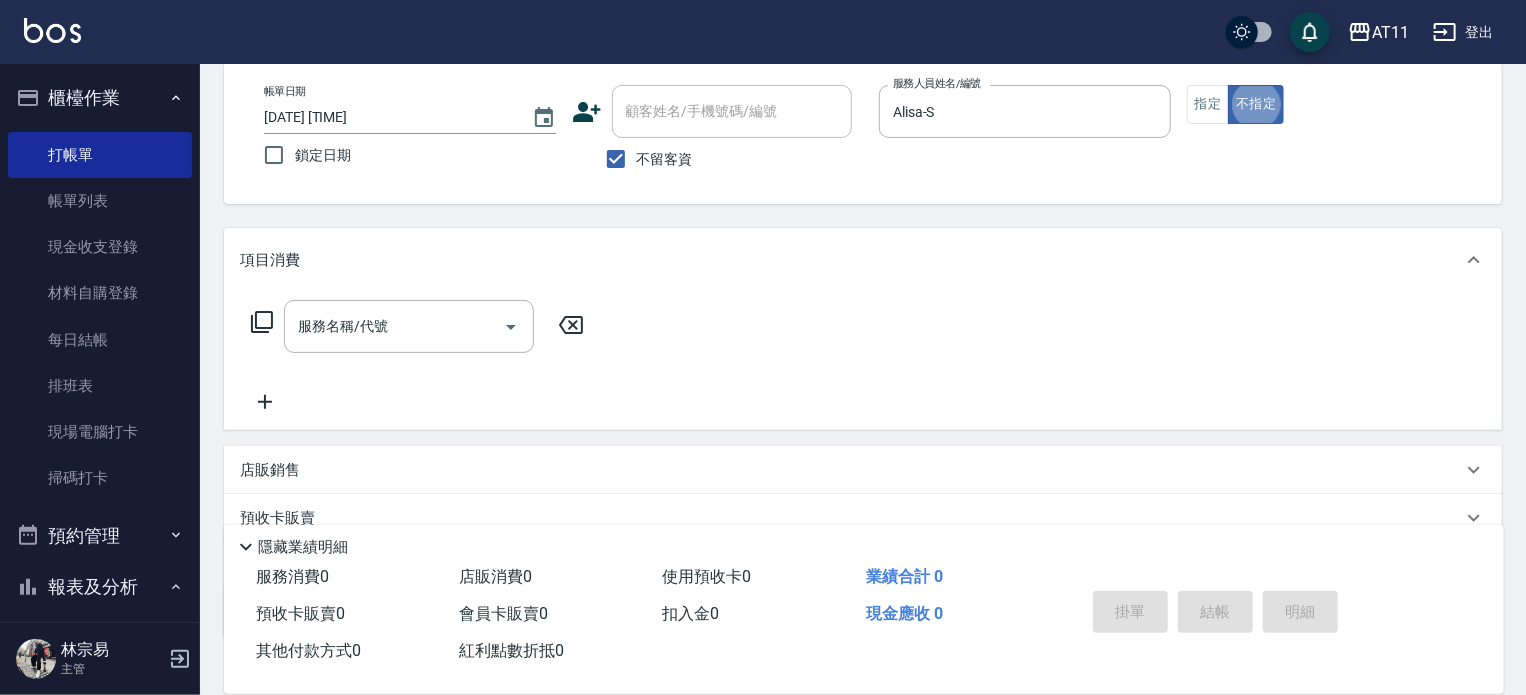 type on "false" 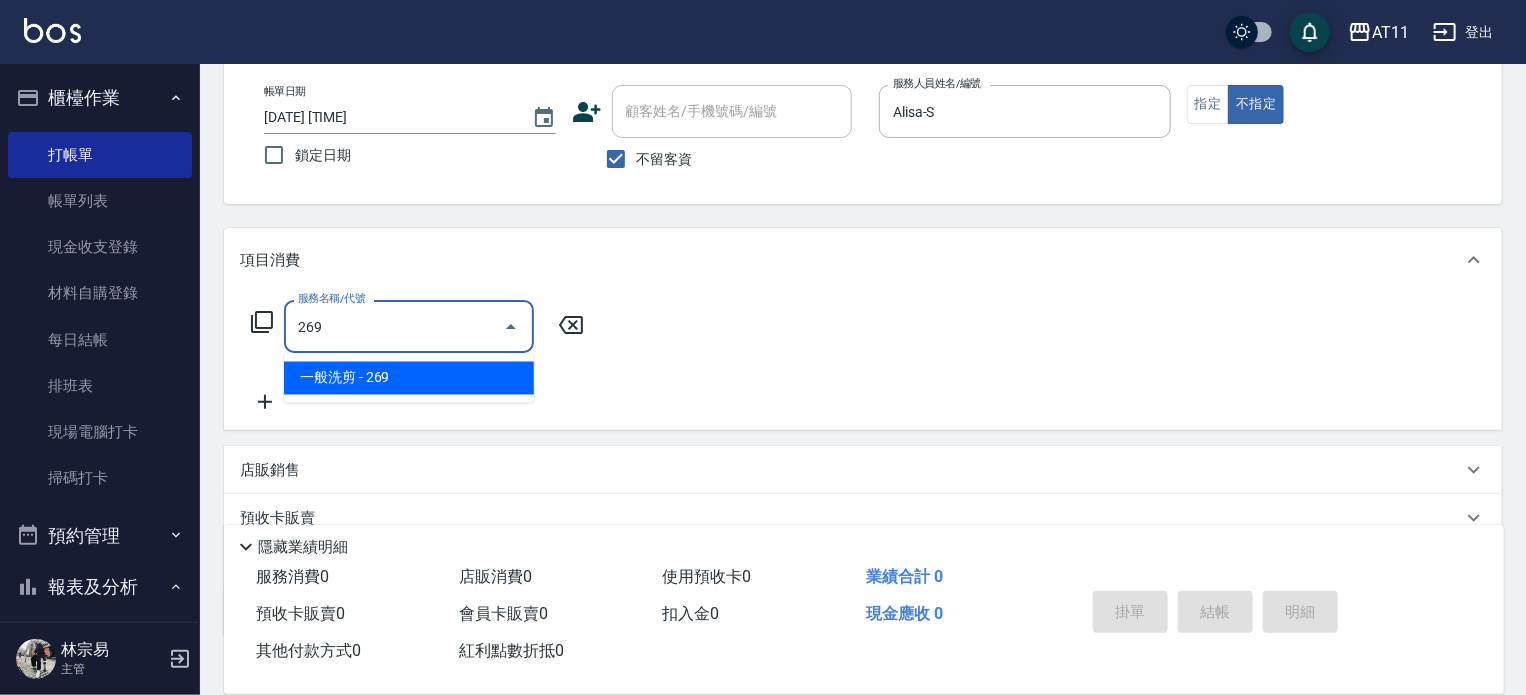 type on "一般洗剪(269)" 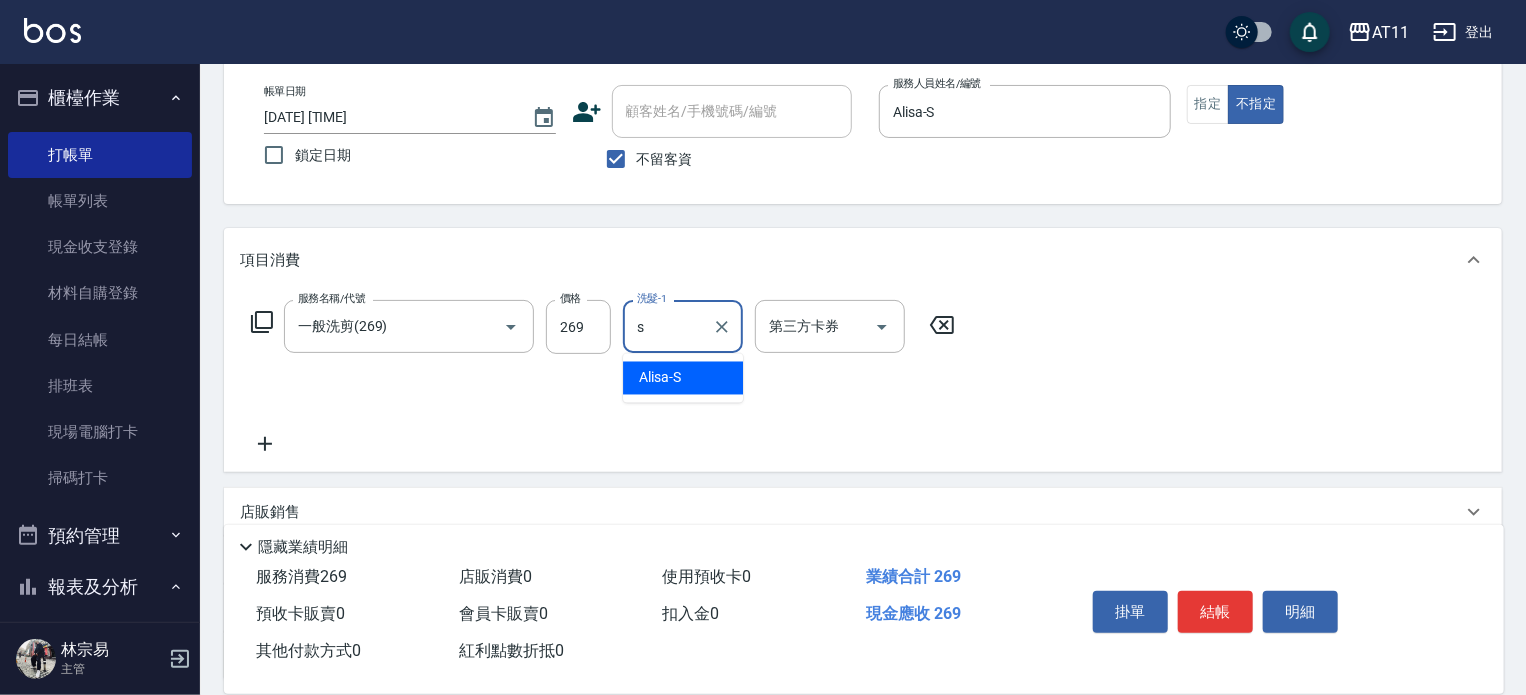 type on "Alisa-S" 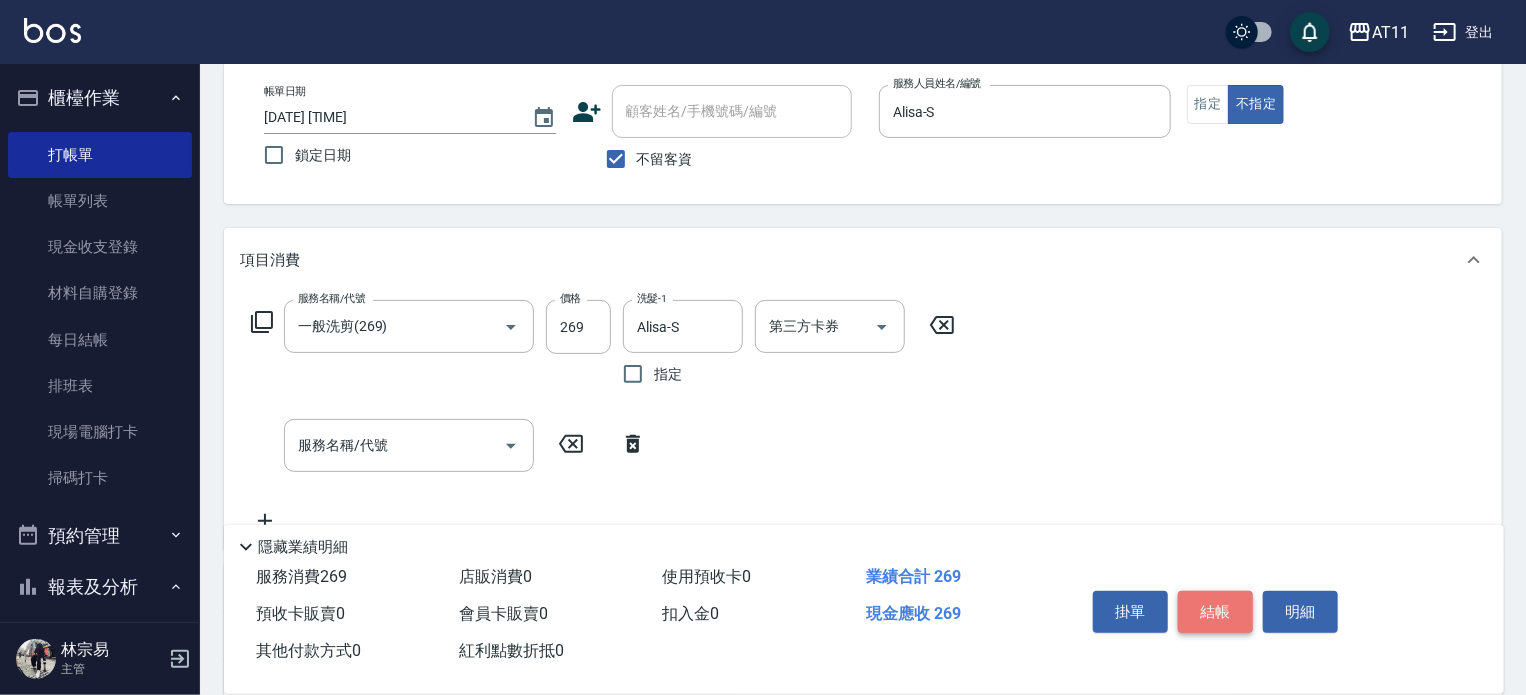 click on "結帳" at bounding box center (1215, 612) 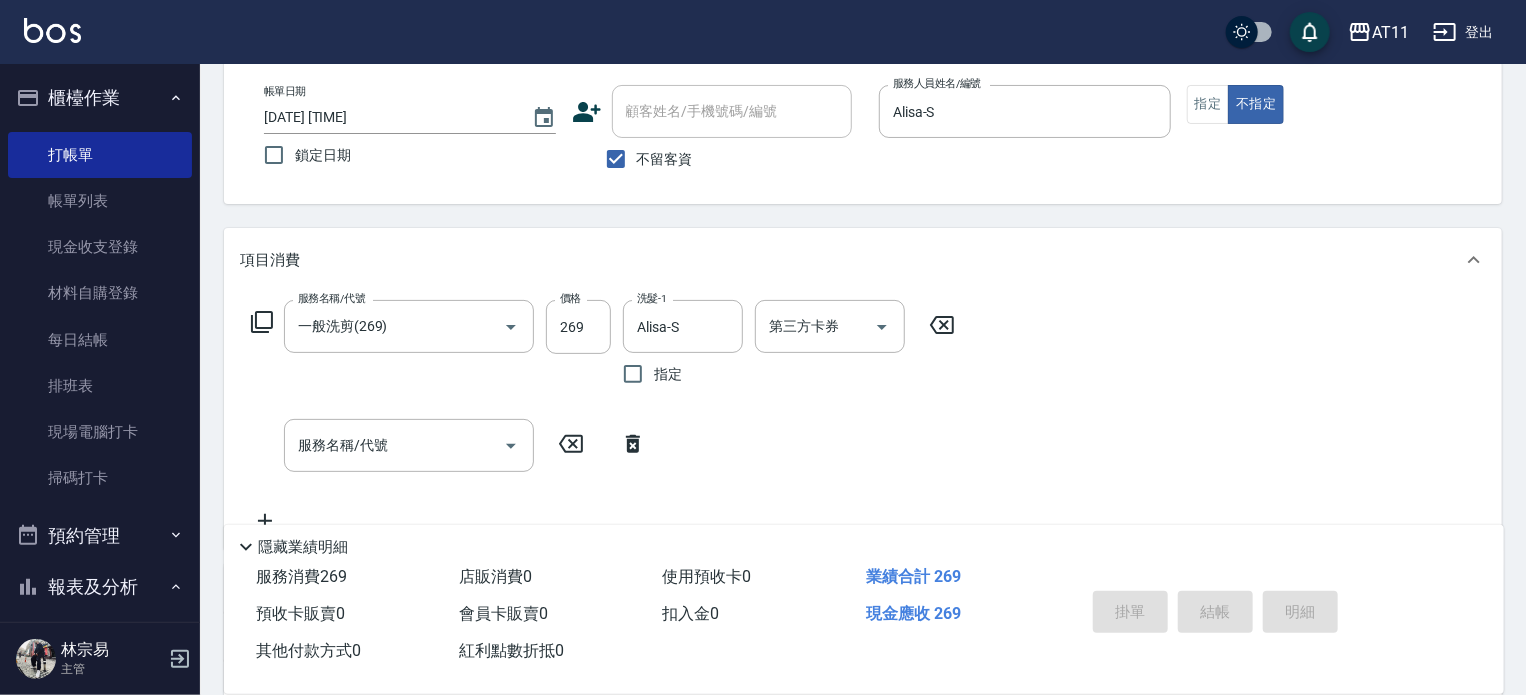 type on "2025/08/04 20:19" 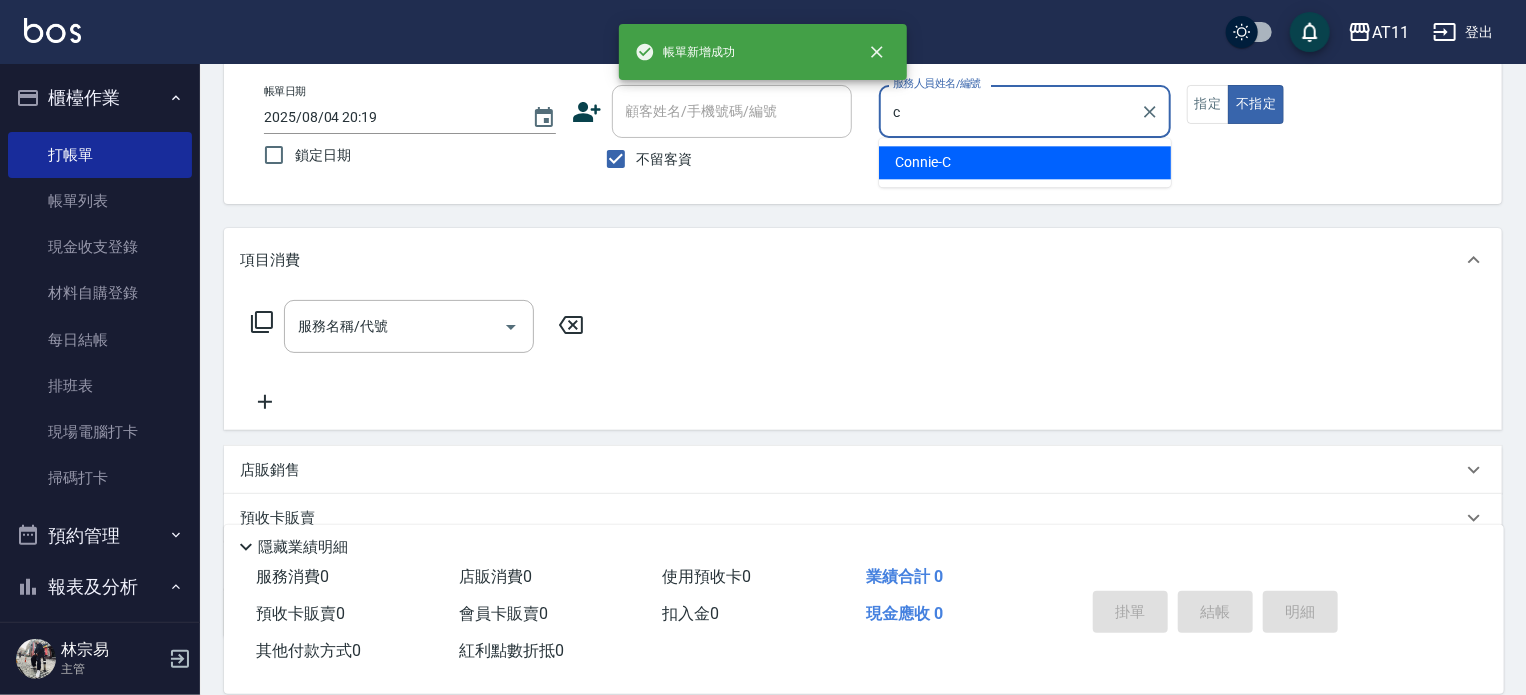 type on "Connie-C" 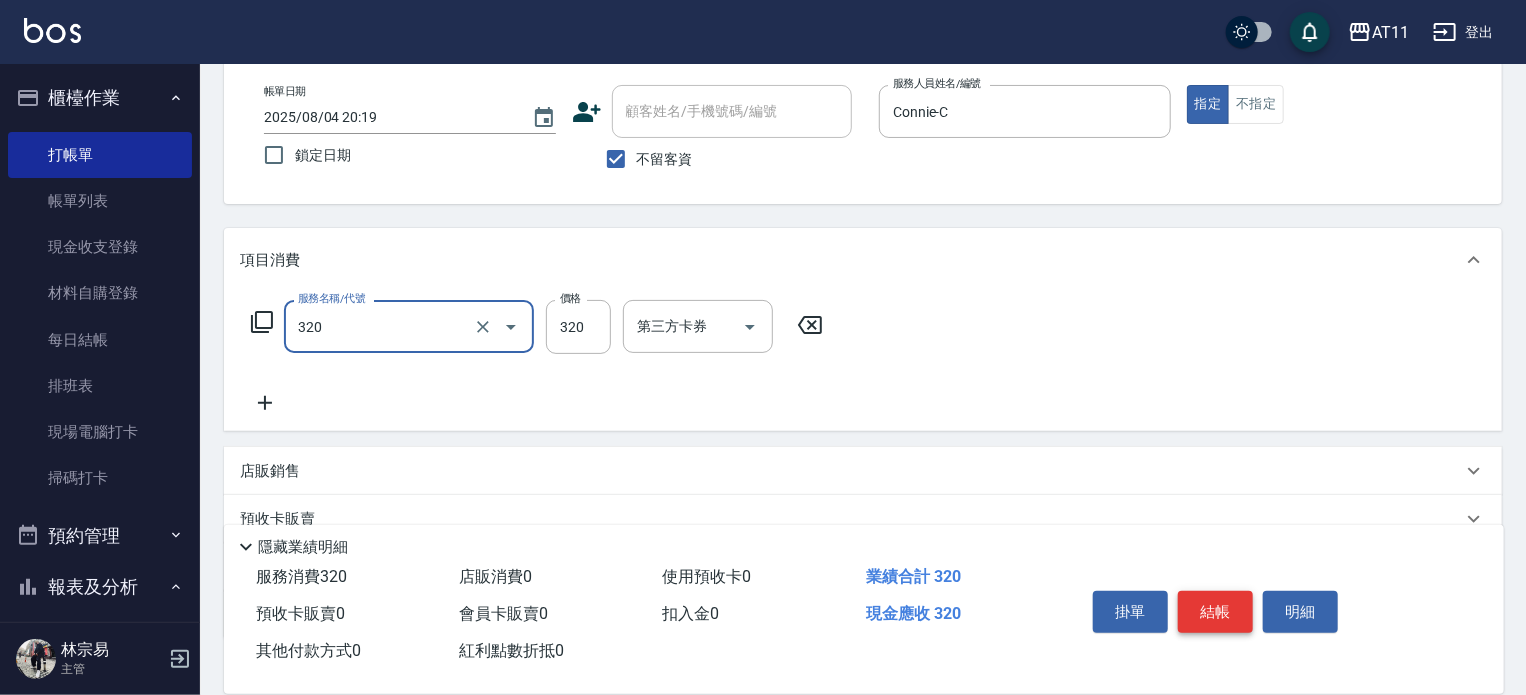 type on "洗剪(320)" 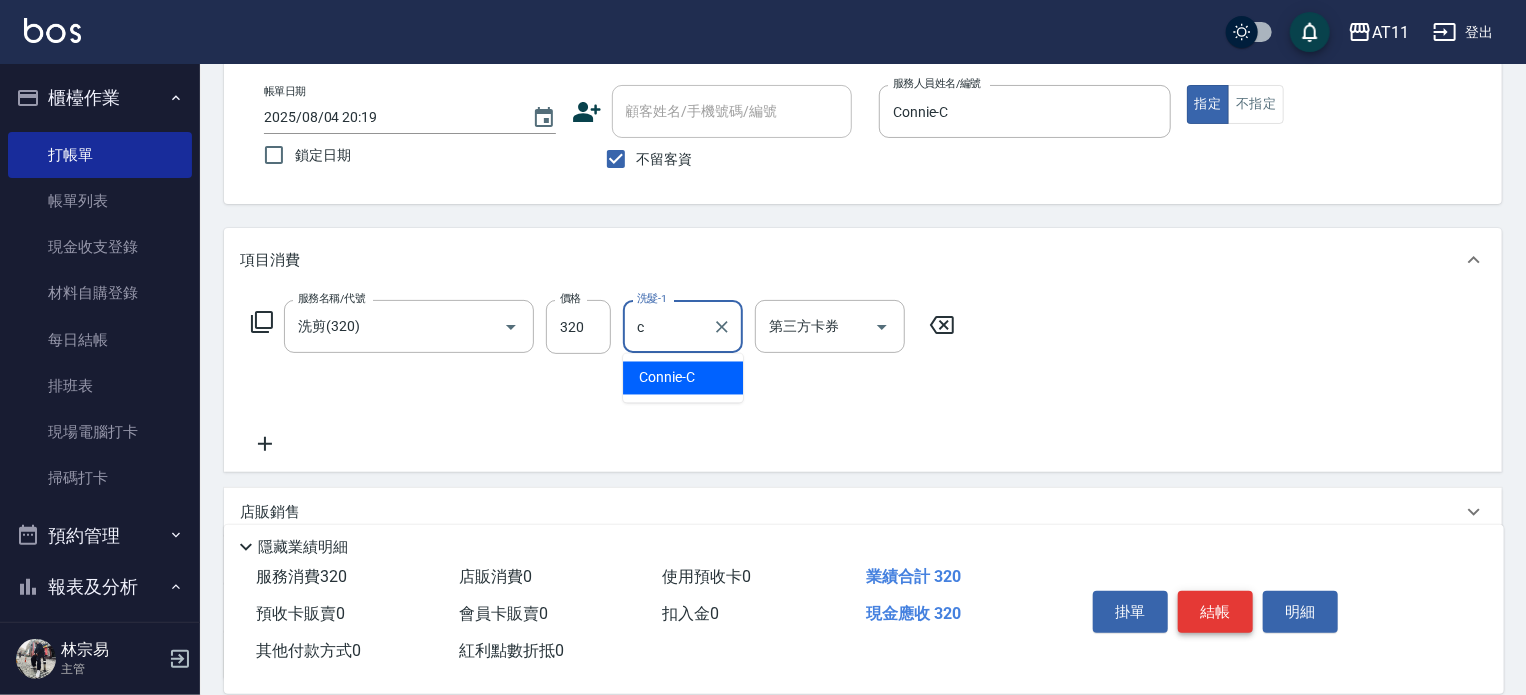 type on "Connie-C" 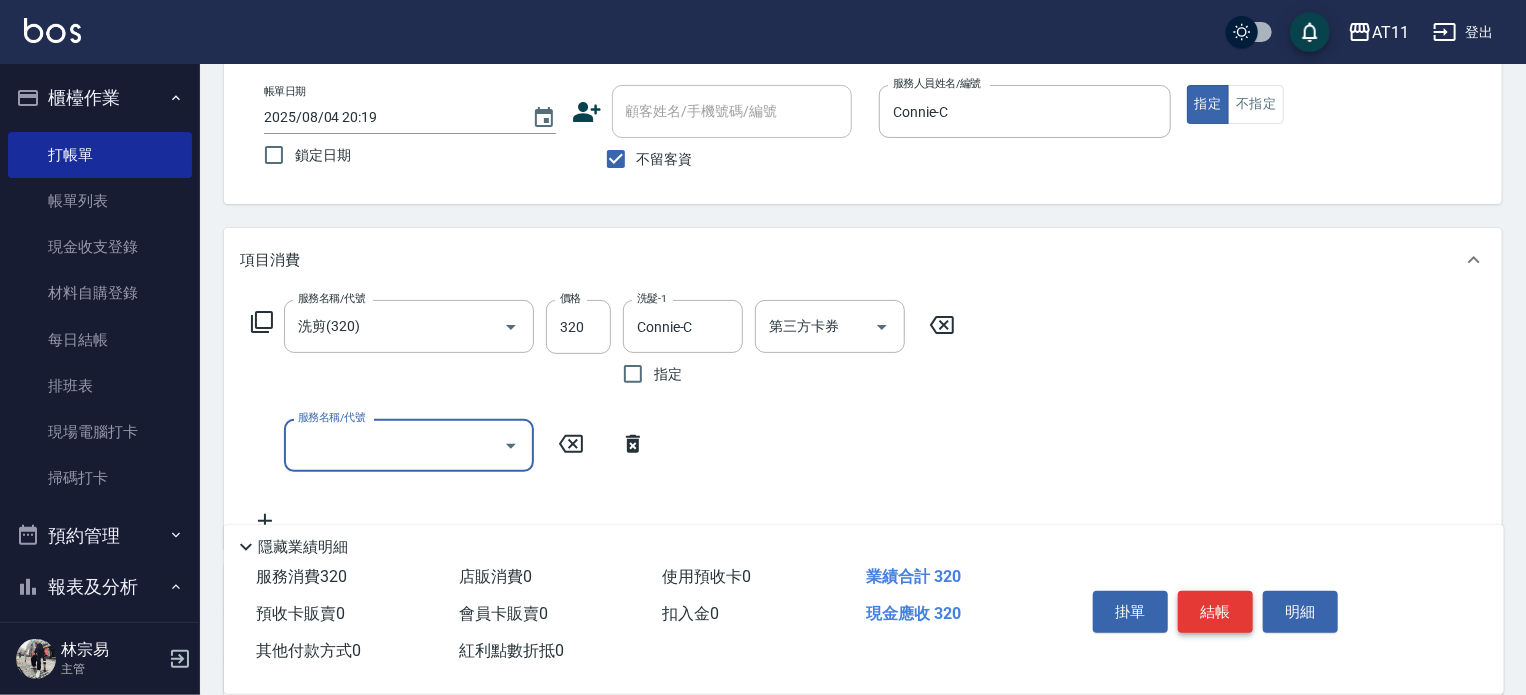 click on "結帳" at bounding box center [1215, 612] 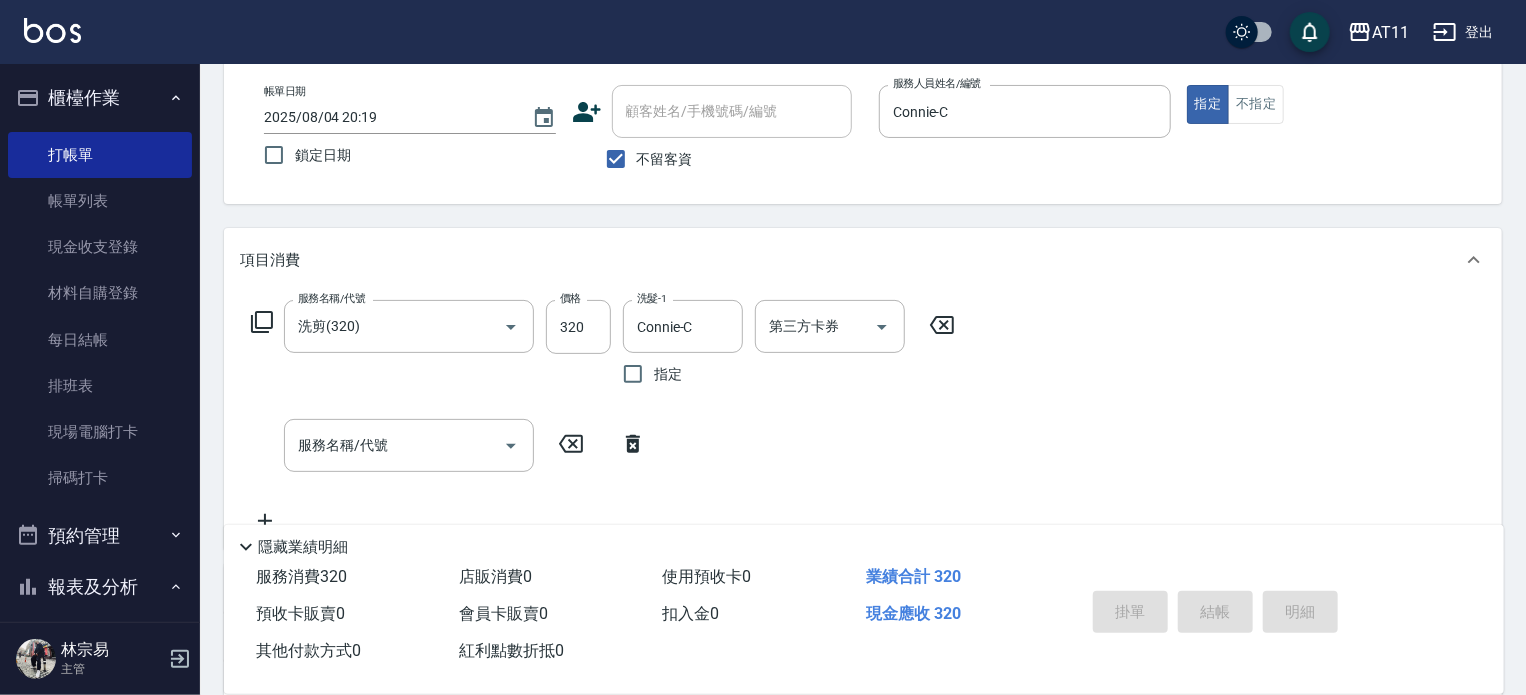 type 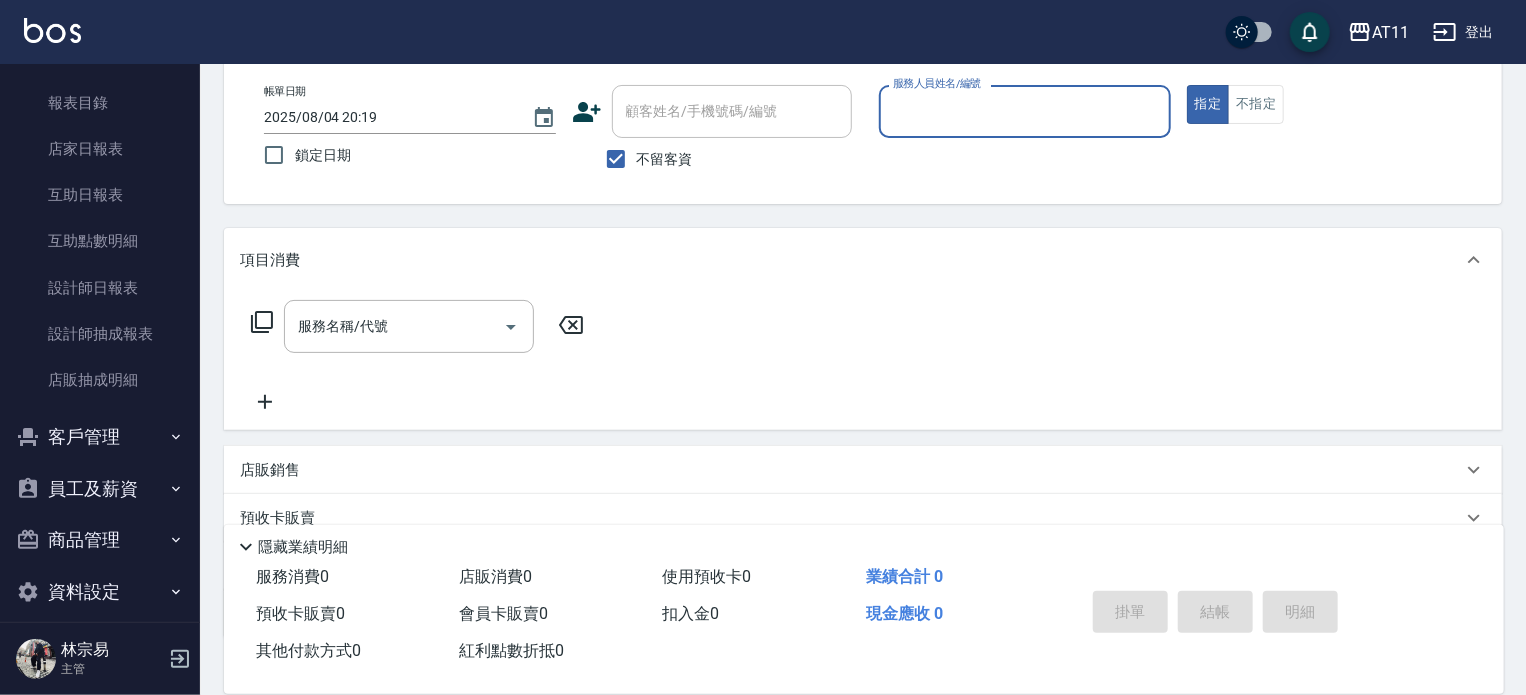scroll, scrollTop: 560, scrollLeft: 0, axis: vertical 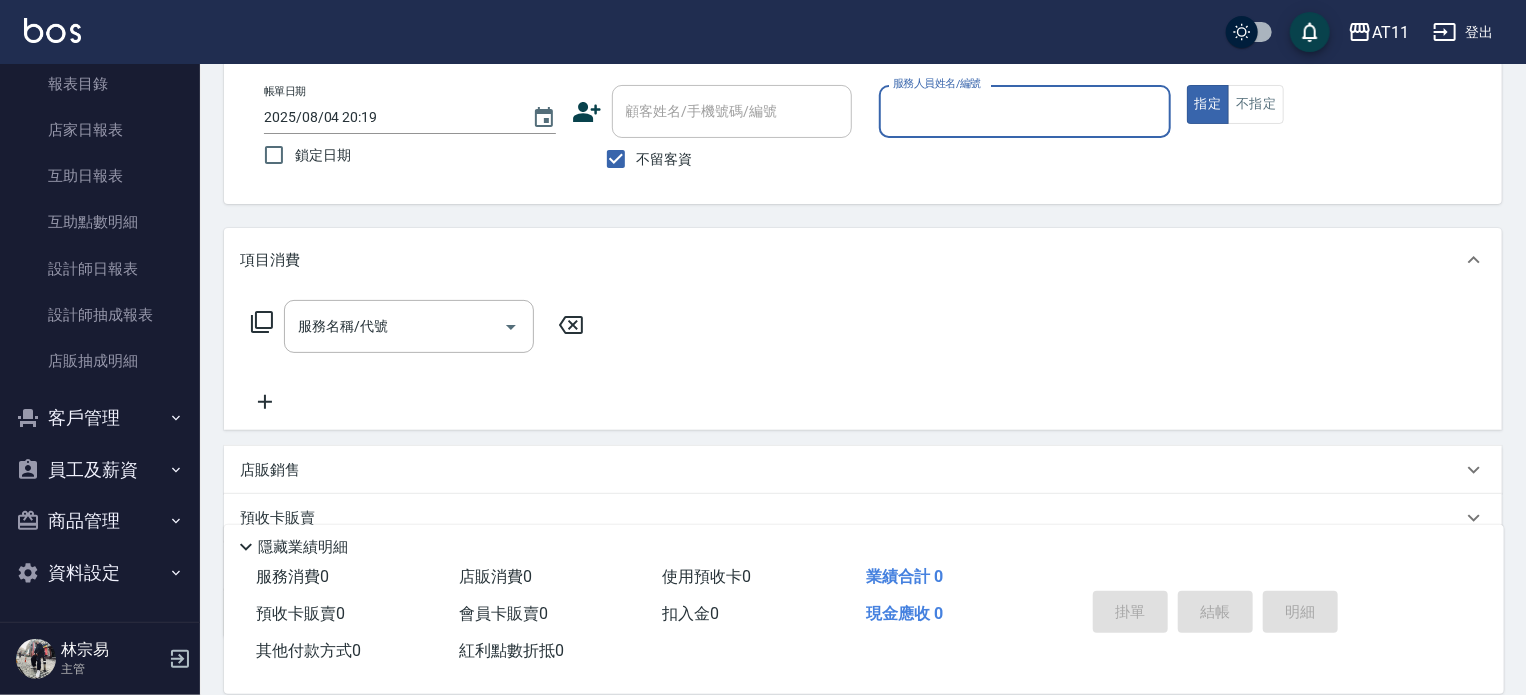 click on "客戶管理" at bounding box center [100, 418] 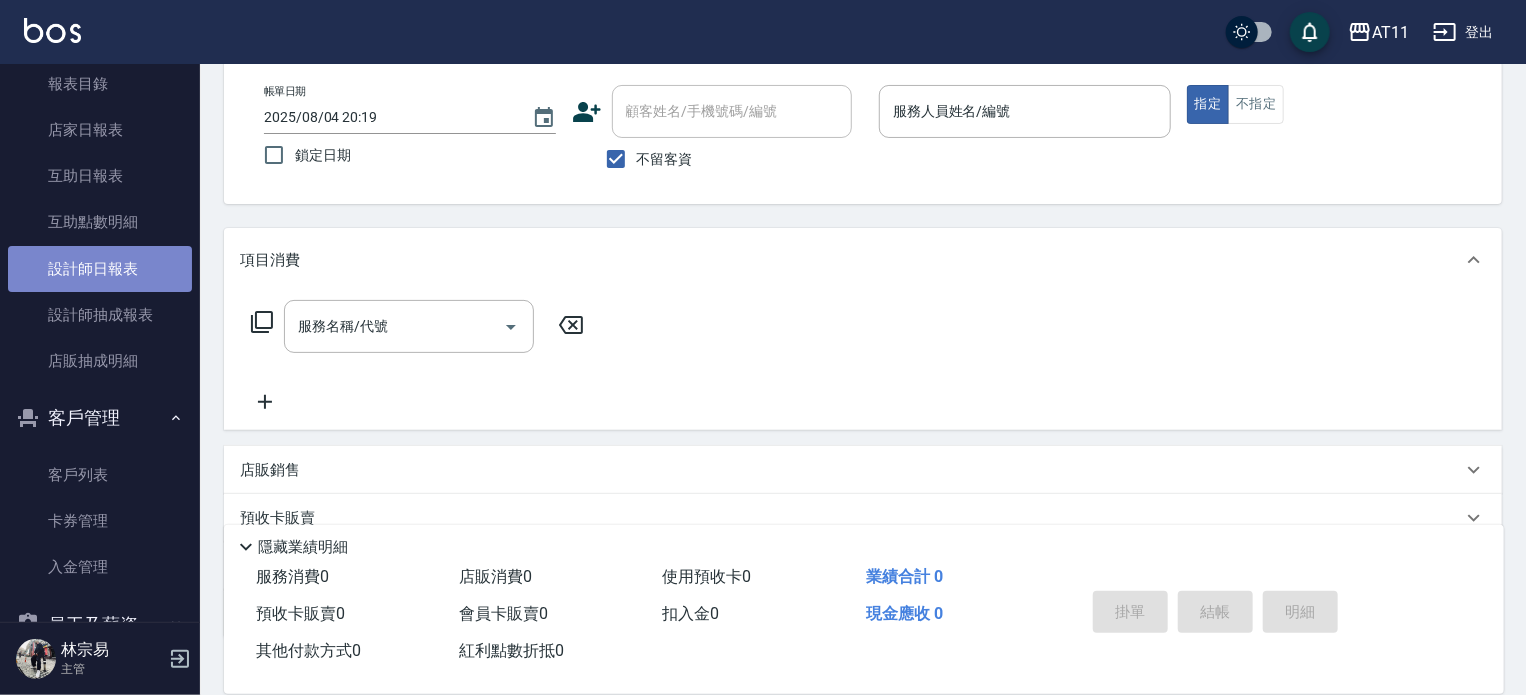 click on "設計師日報表" at bounding box center [100, 269] 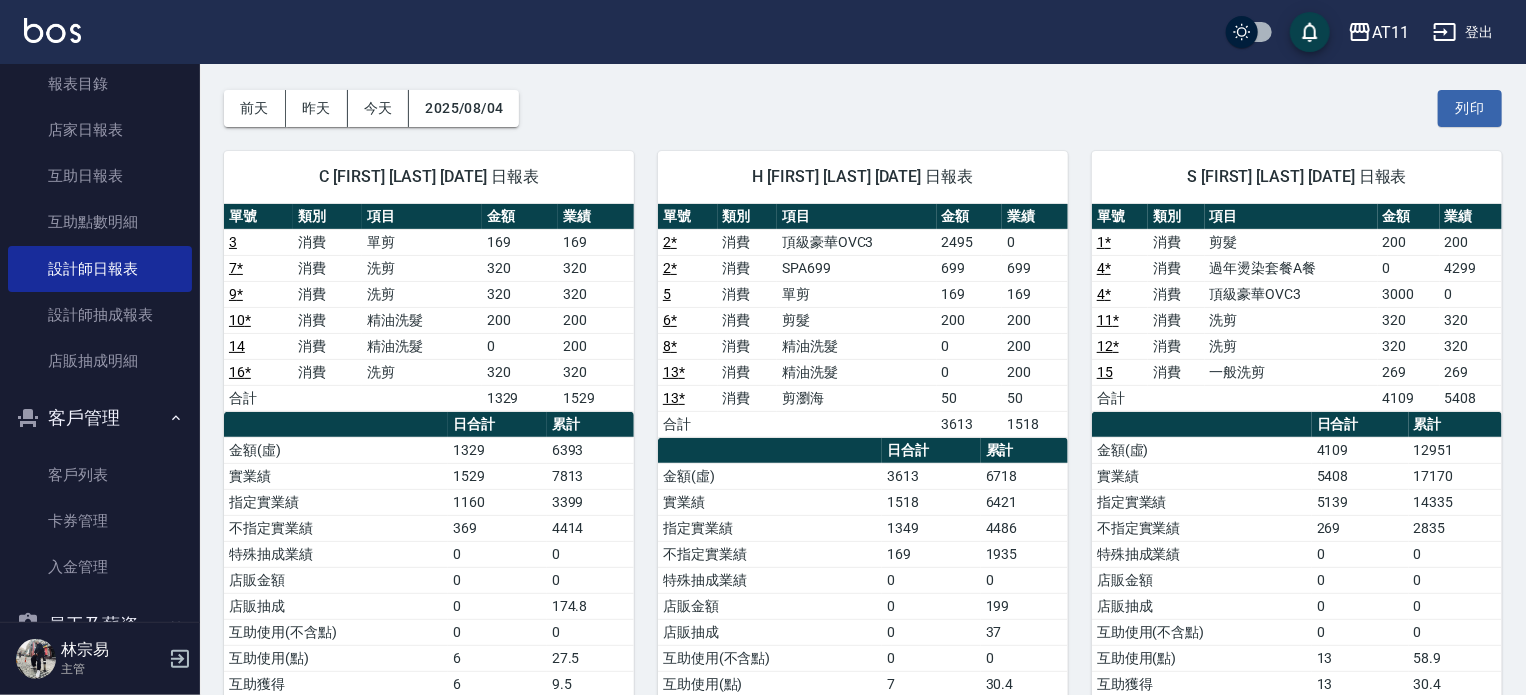 scroll, scrollTop: 114, scrollLeft: 0, axis: vertical 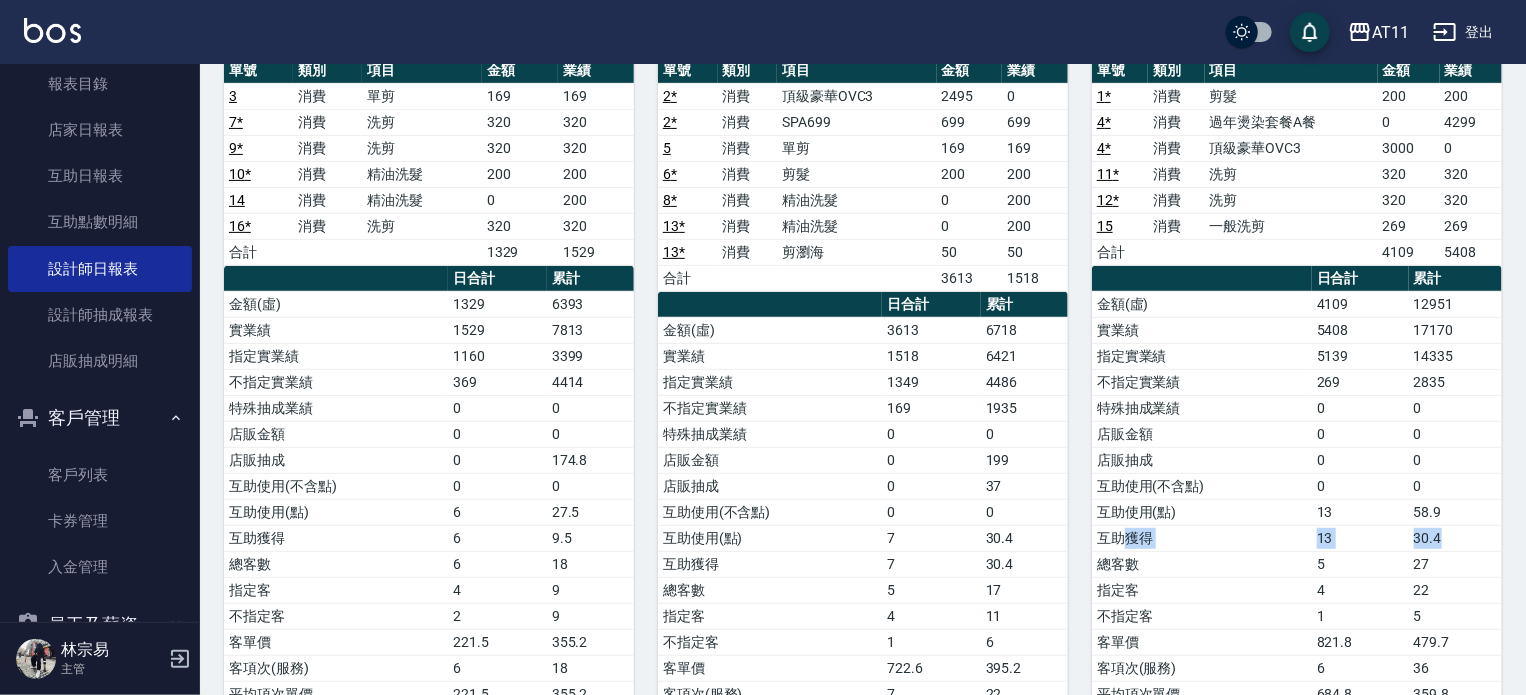 drag, startPoint x: 1122, startPoint y: 531, endPoint x: 1455, endPoint y: 540, distance: 333.1216 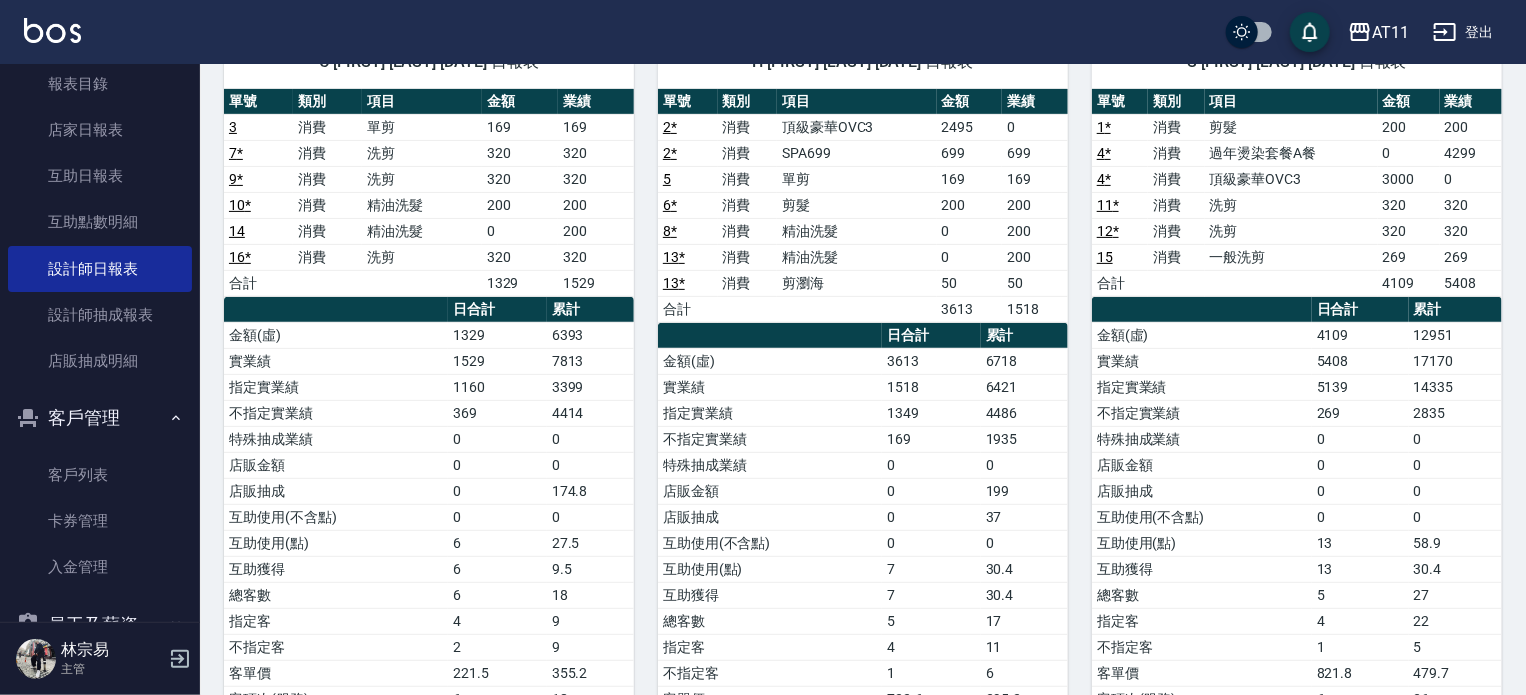 scroll, scrollTop: 0, scrollLeft: 0, axis: both 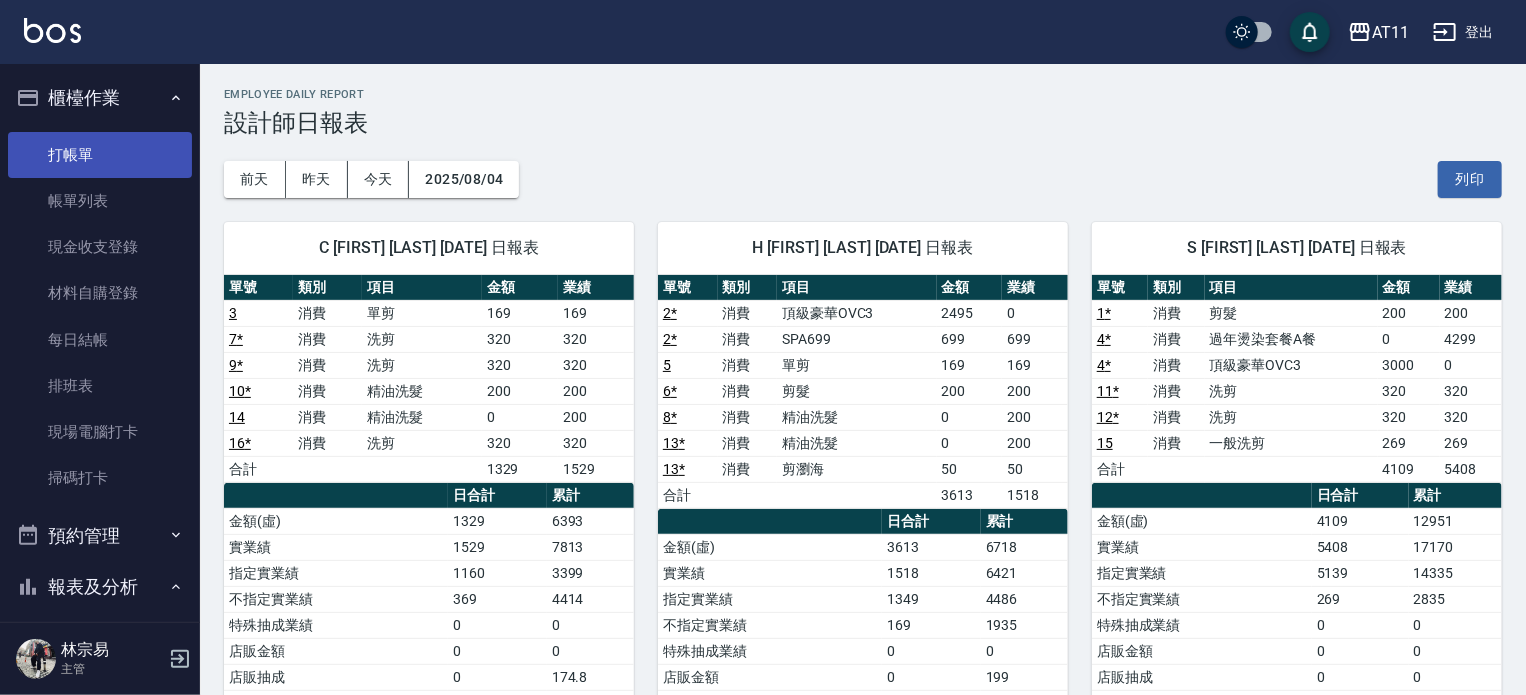 click on "打帳單" at bounding box center (100, 155) 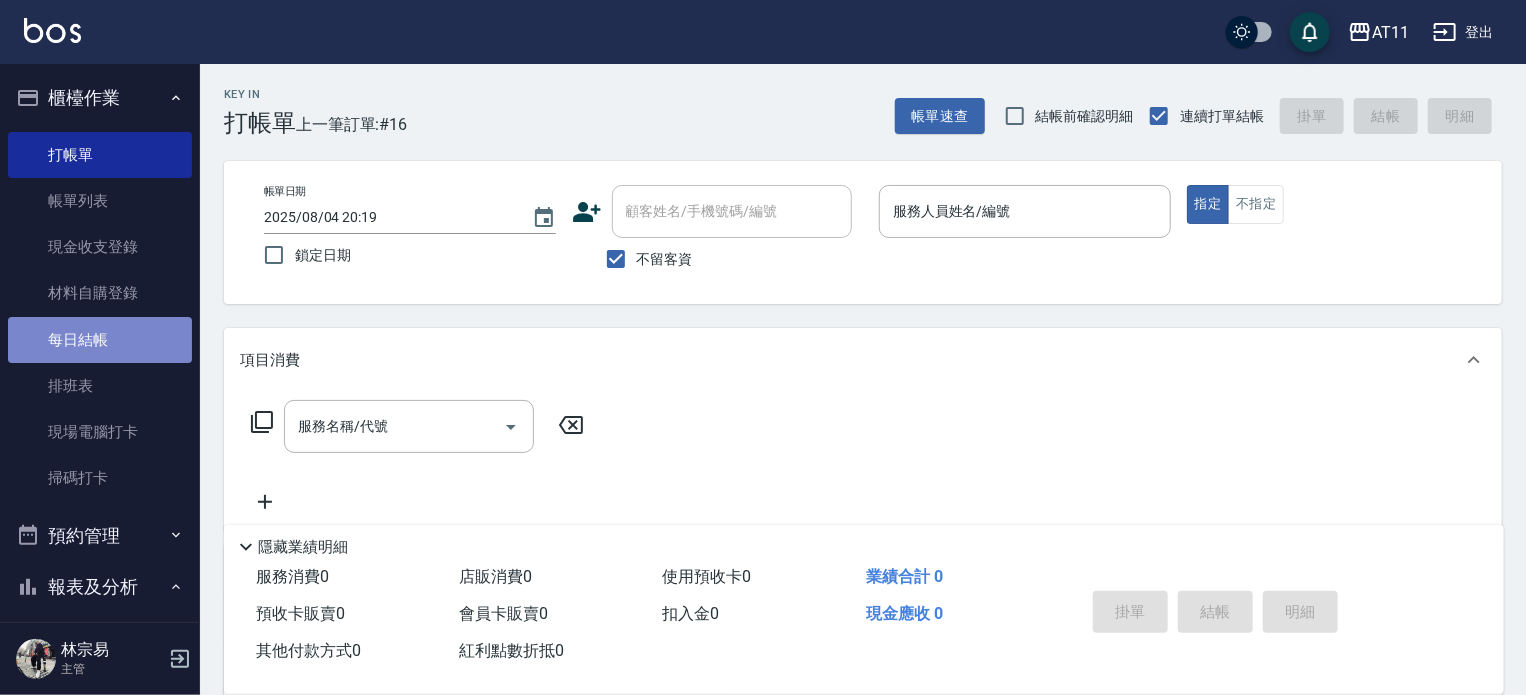 click on "每日結帳" at bounding box center [100, 340] 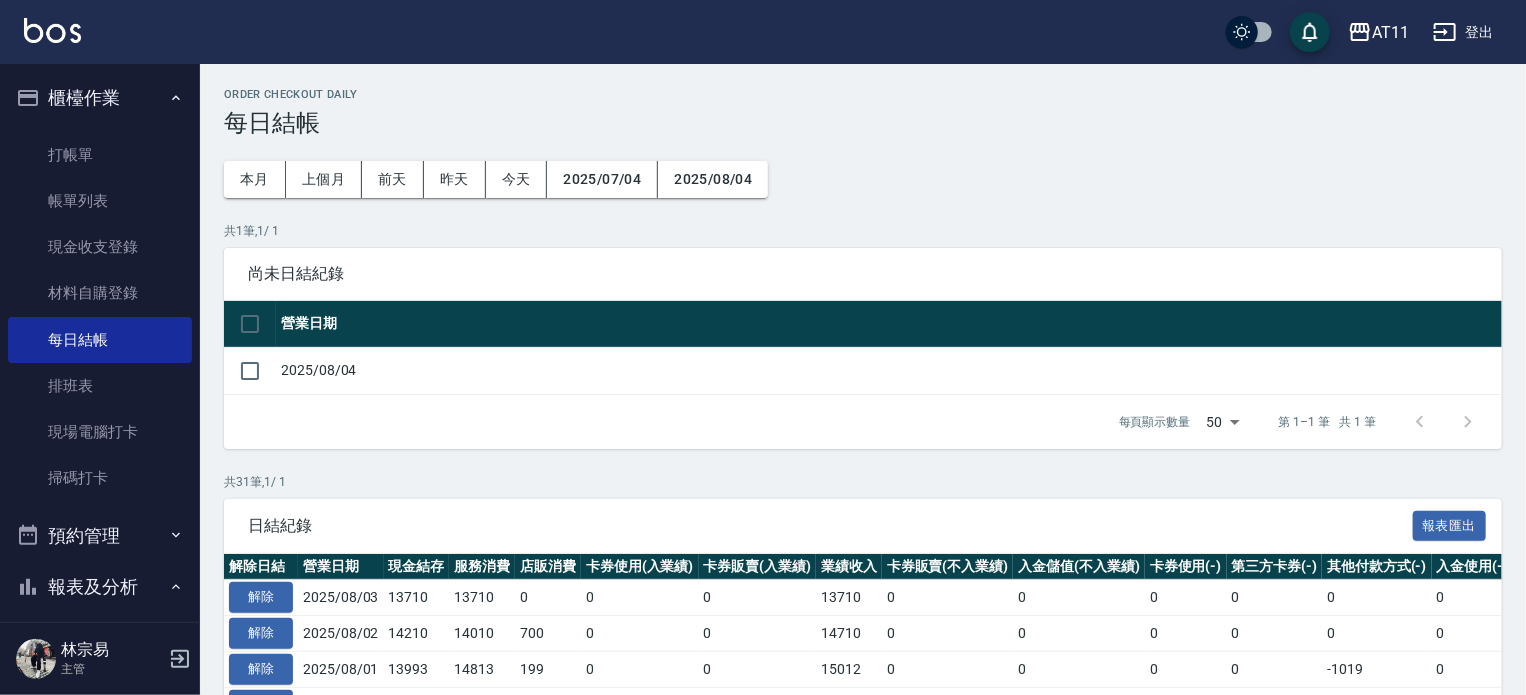 click on "2025/08/04" at bounding box center [889, 370] 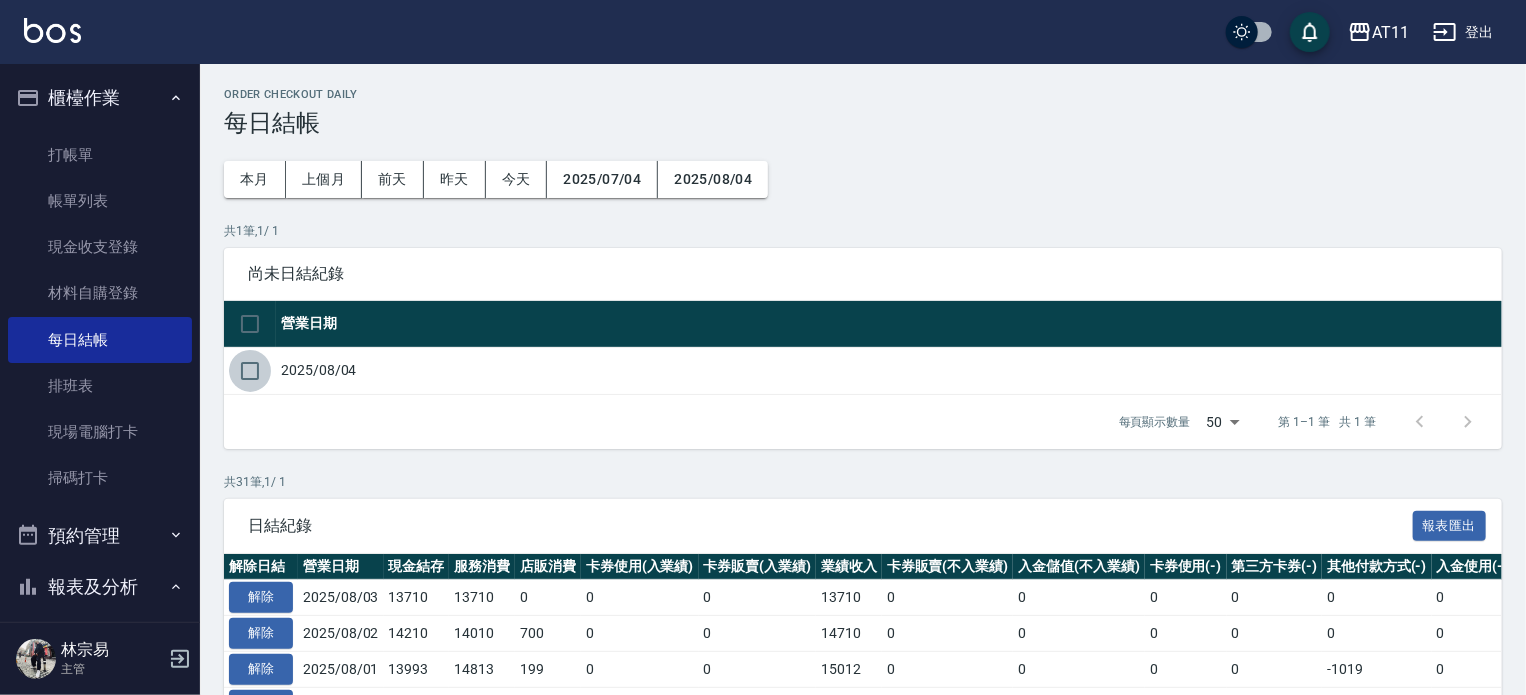 drag, startPoint x: 240, startPoint y: 359, endPoint x: 248, endPoint y: 366, distance: 10.630146 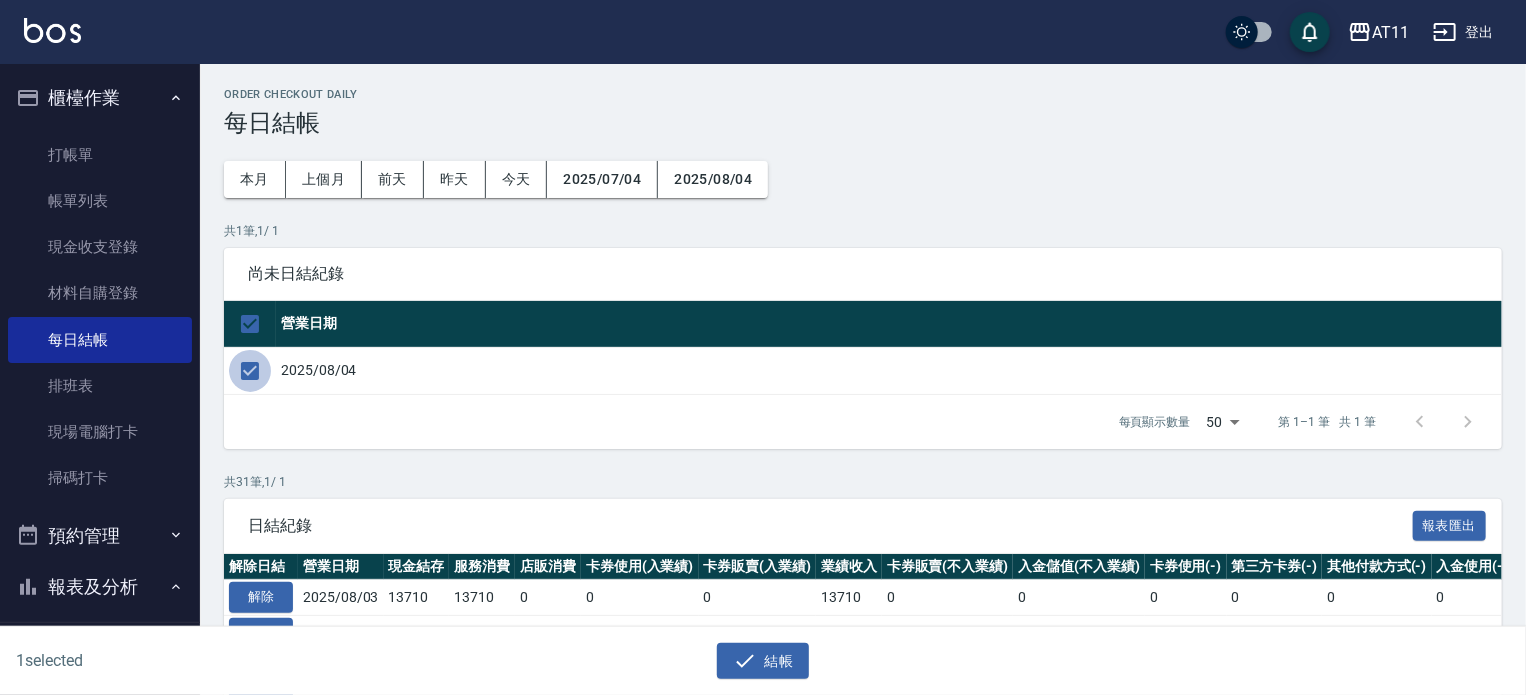 click at bounding box center [250, 371] 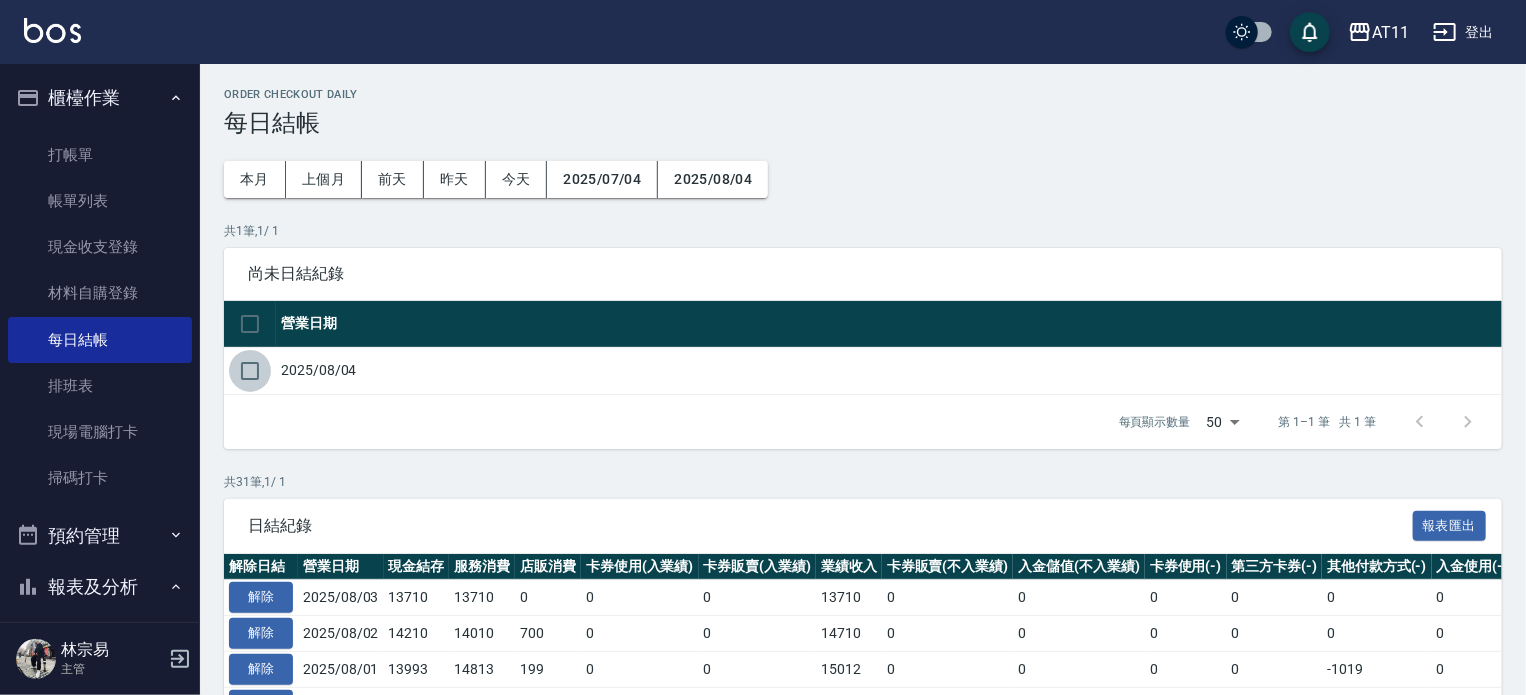 click at bounding box center (250, 371) 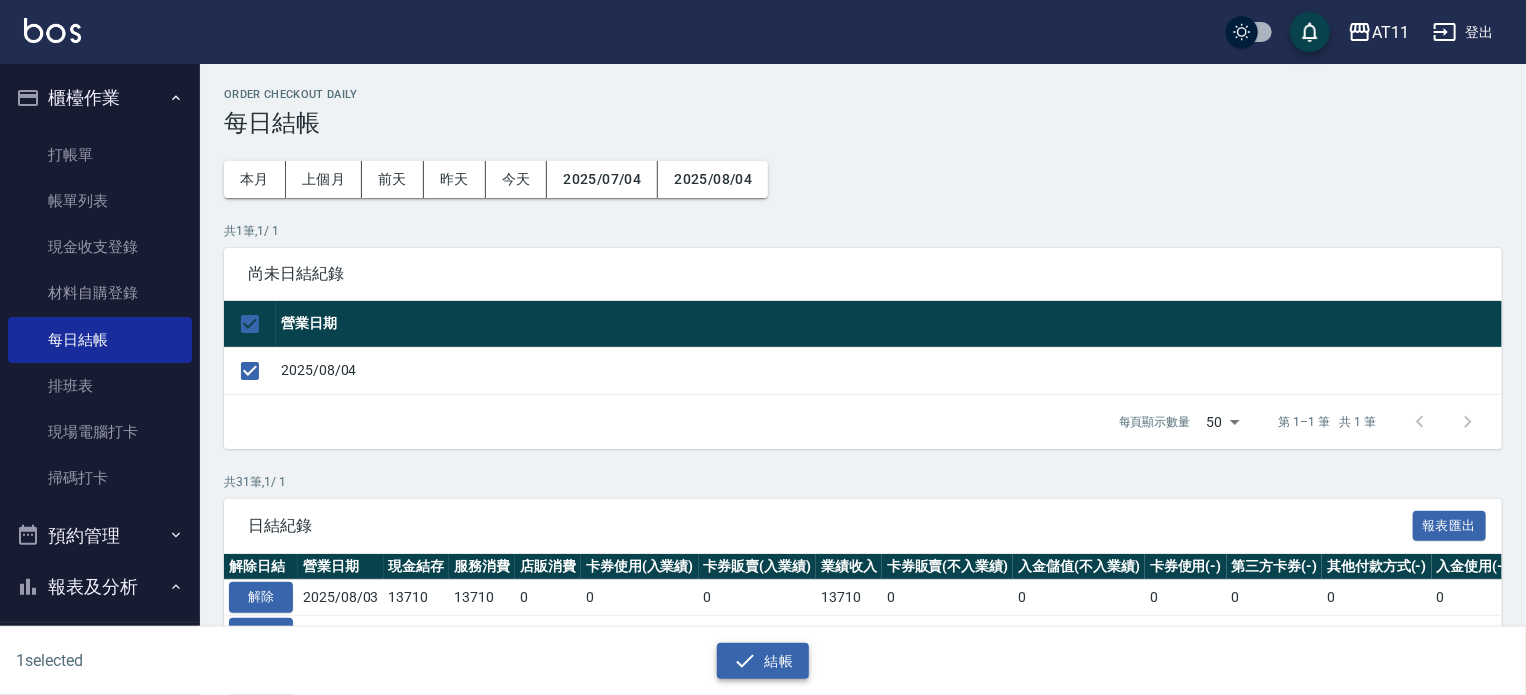 click on "結帳" at bounding box center (763, 661) 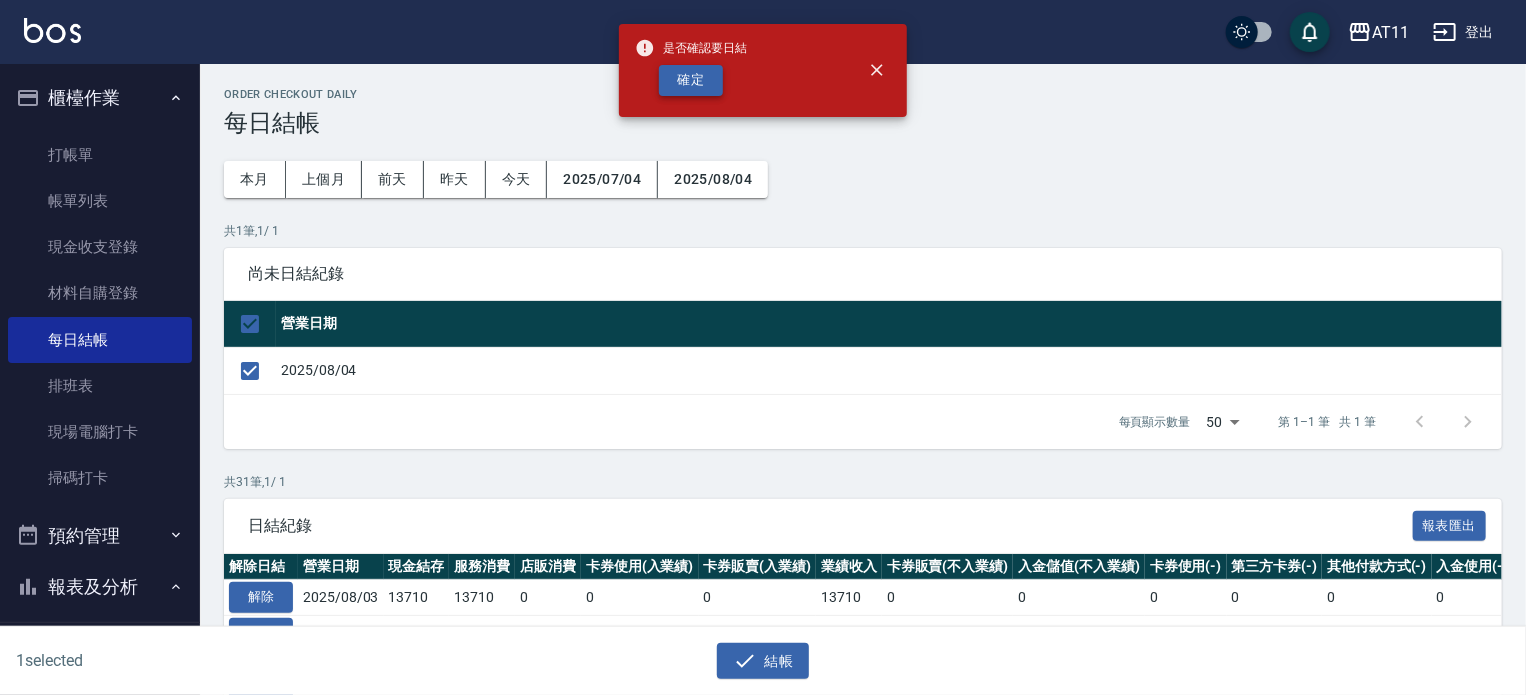click on "確定" at bounding box center [691, 80] 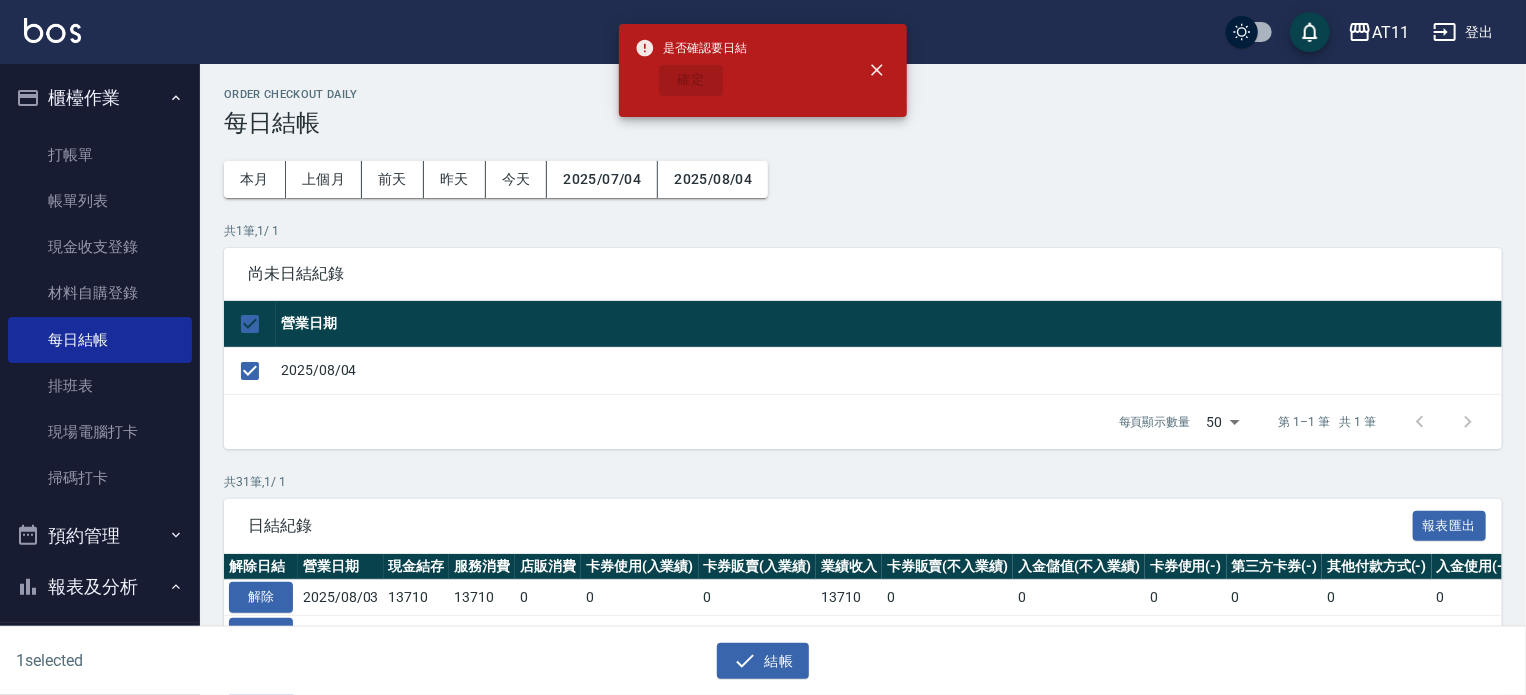 checkbox on "false" 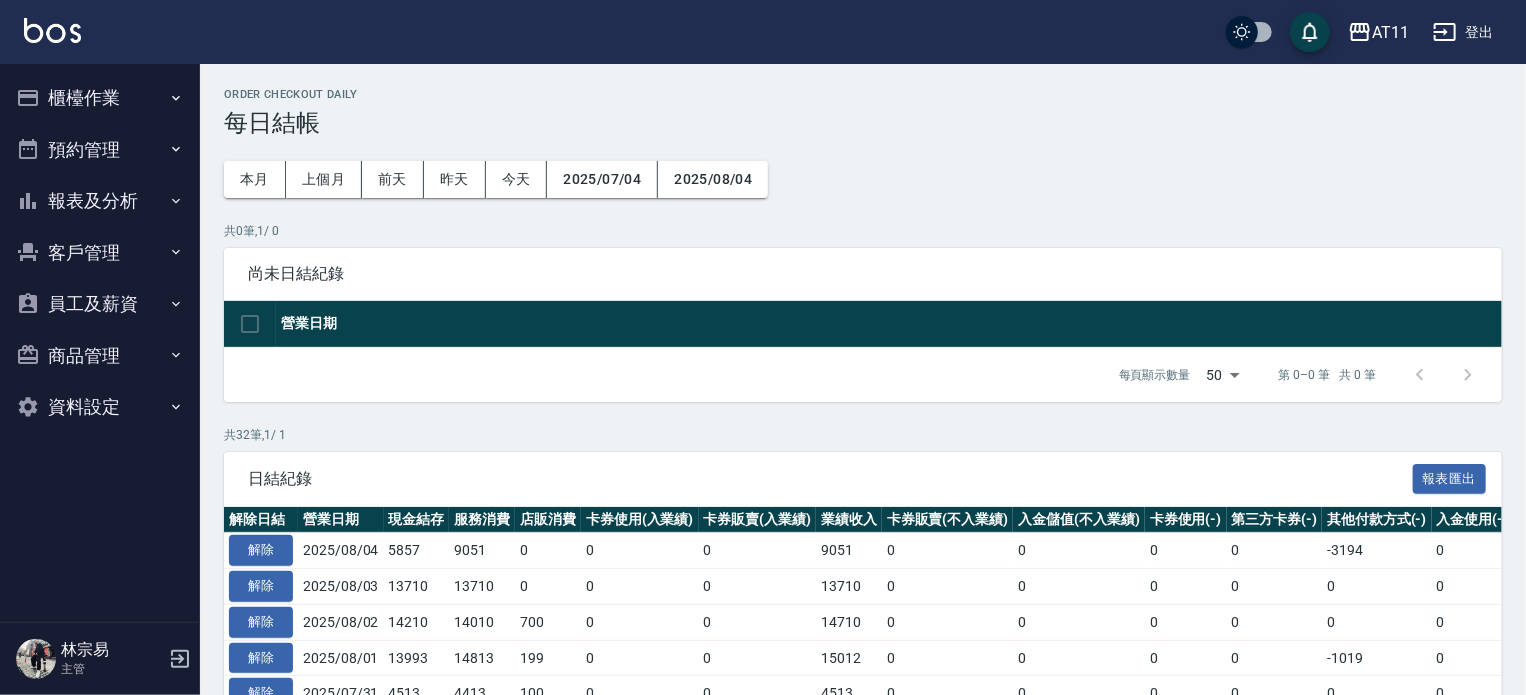 scroll, scrollTop: 0, scrollLeft: 0, axis: both 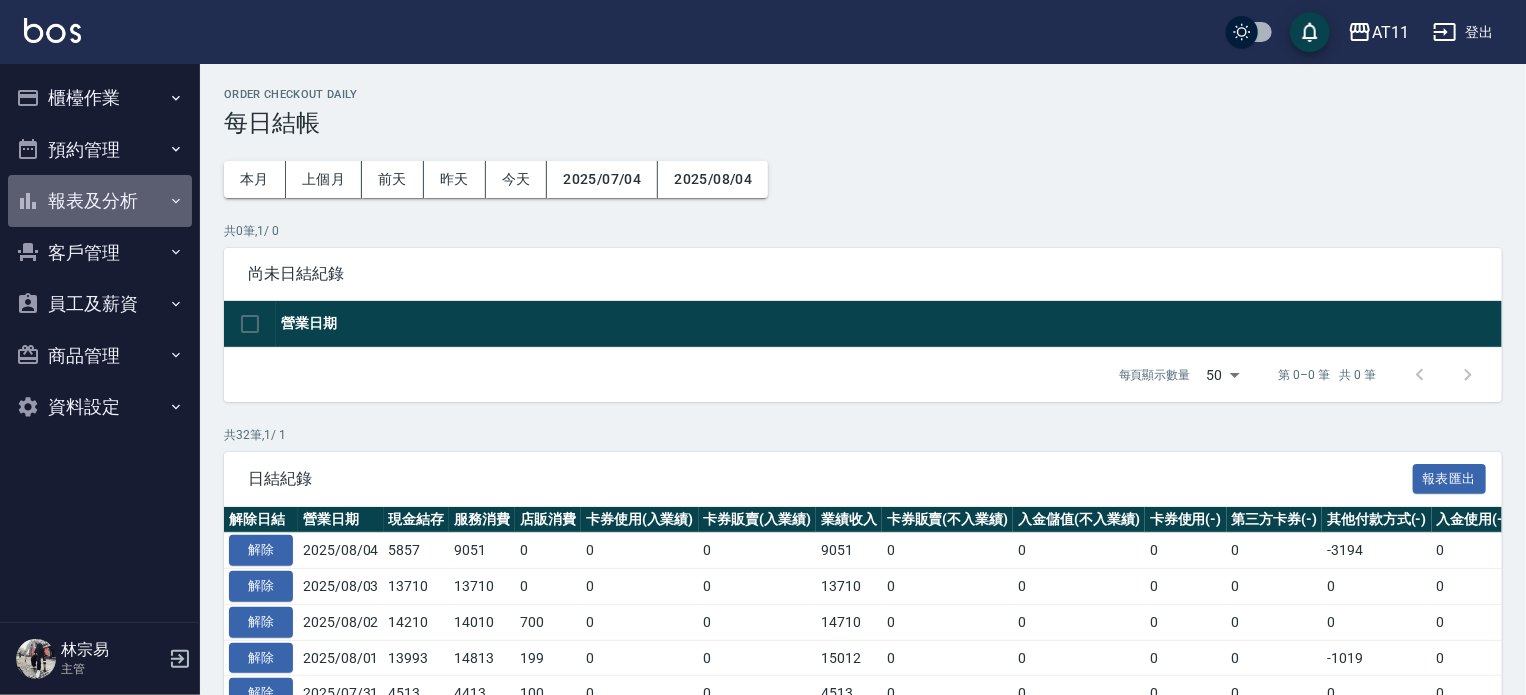 click on "報表及分析" at bounding box center [100, 201] 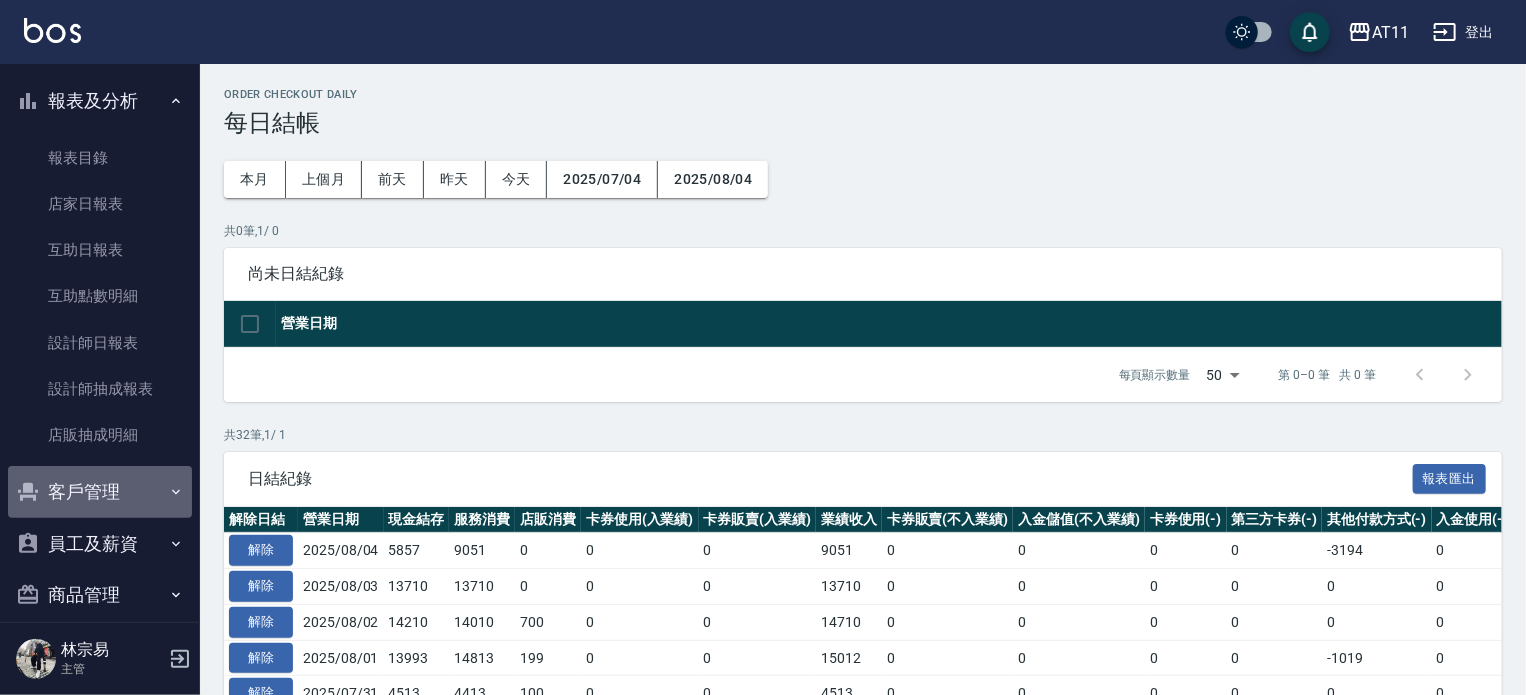 click on "客戶管理" at bounding box center [100, 492] 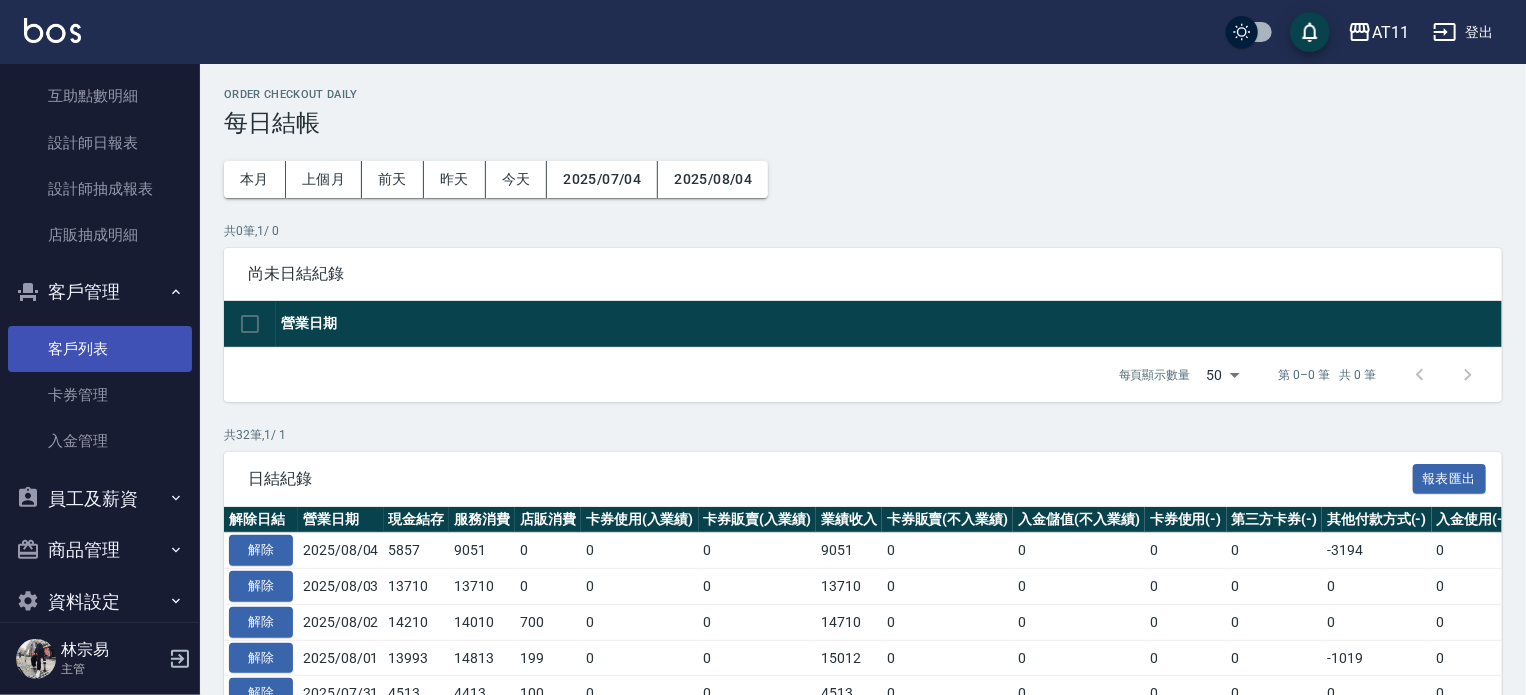 scroll, scrollTop: 100, scrollLeft: 0, axis: vertical 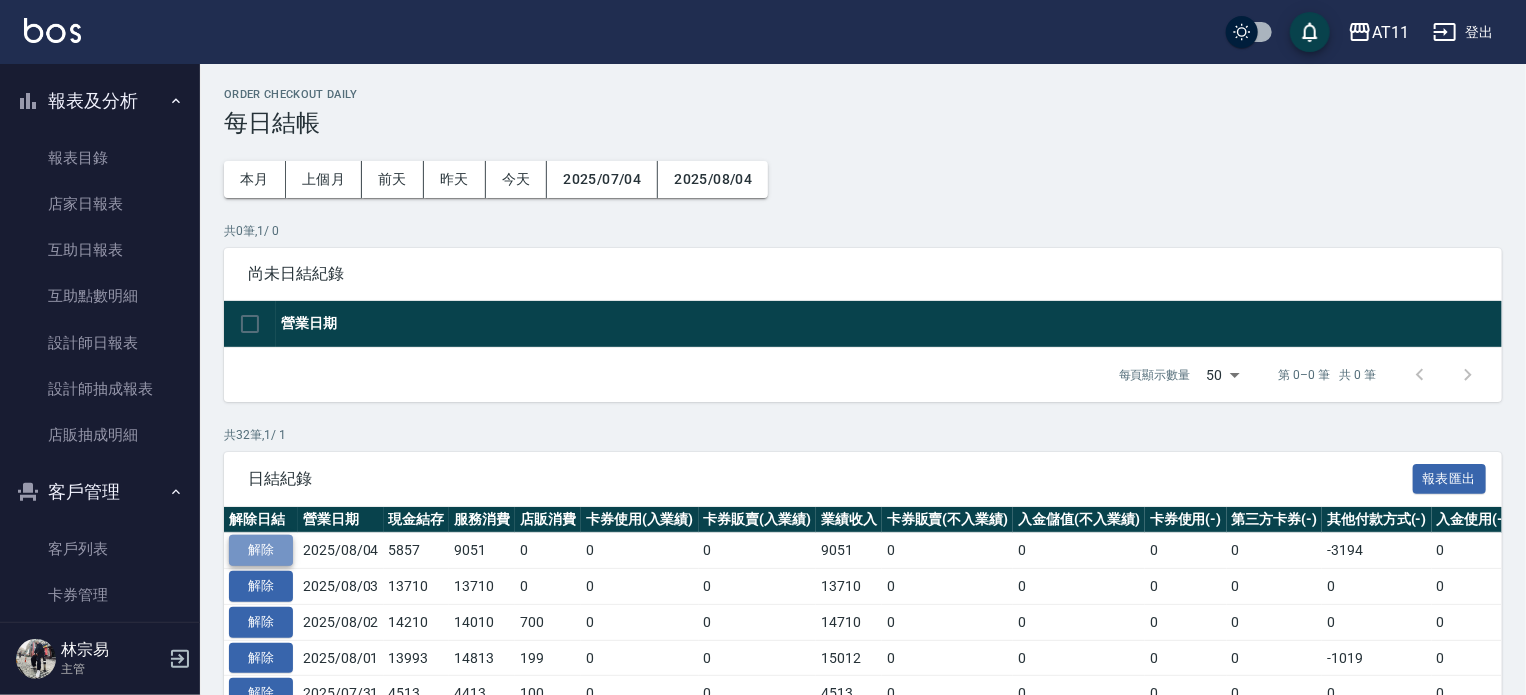 click on "解除" at bounding box center (261, 550) 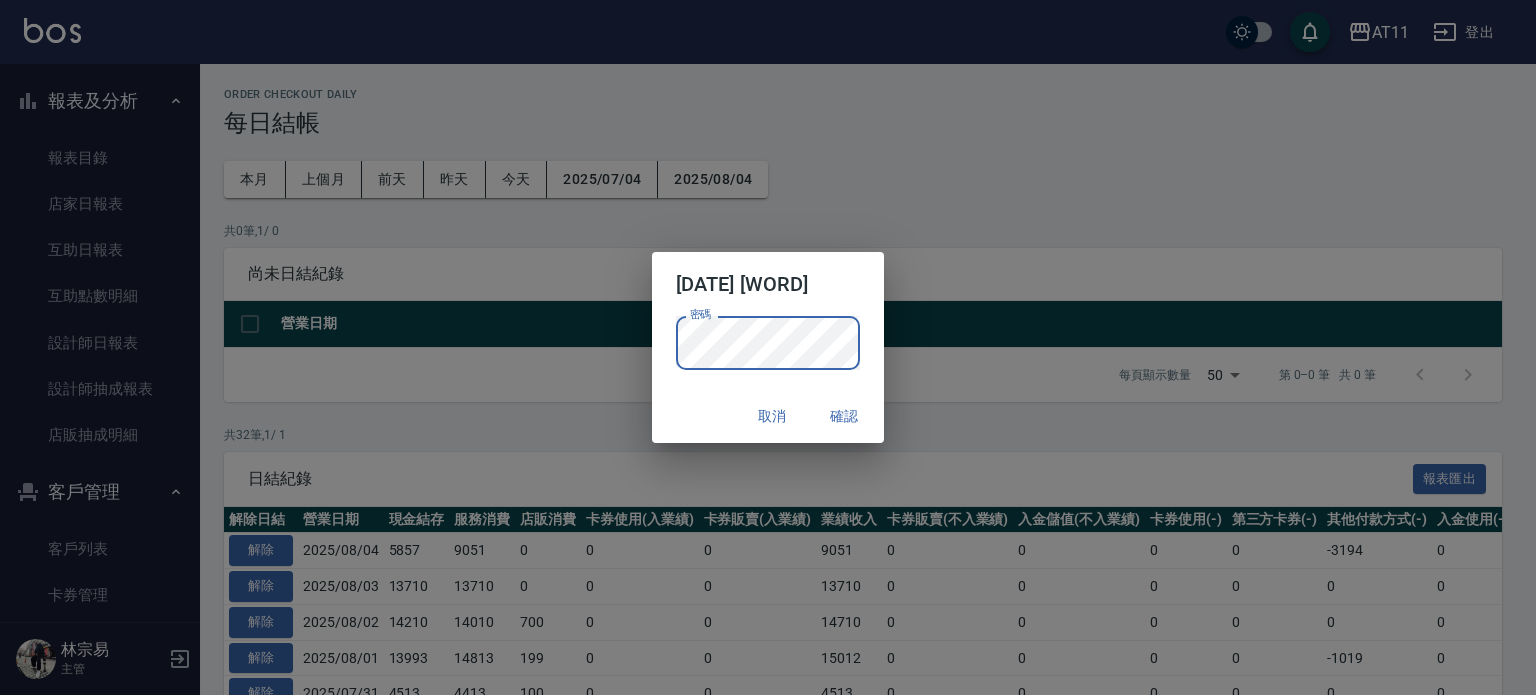 click on "確認" at bounding box center (844, 416) 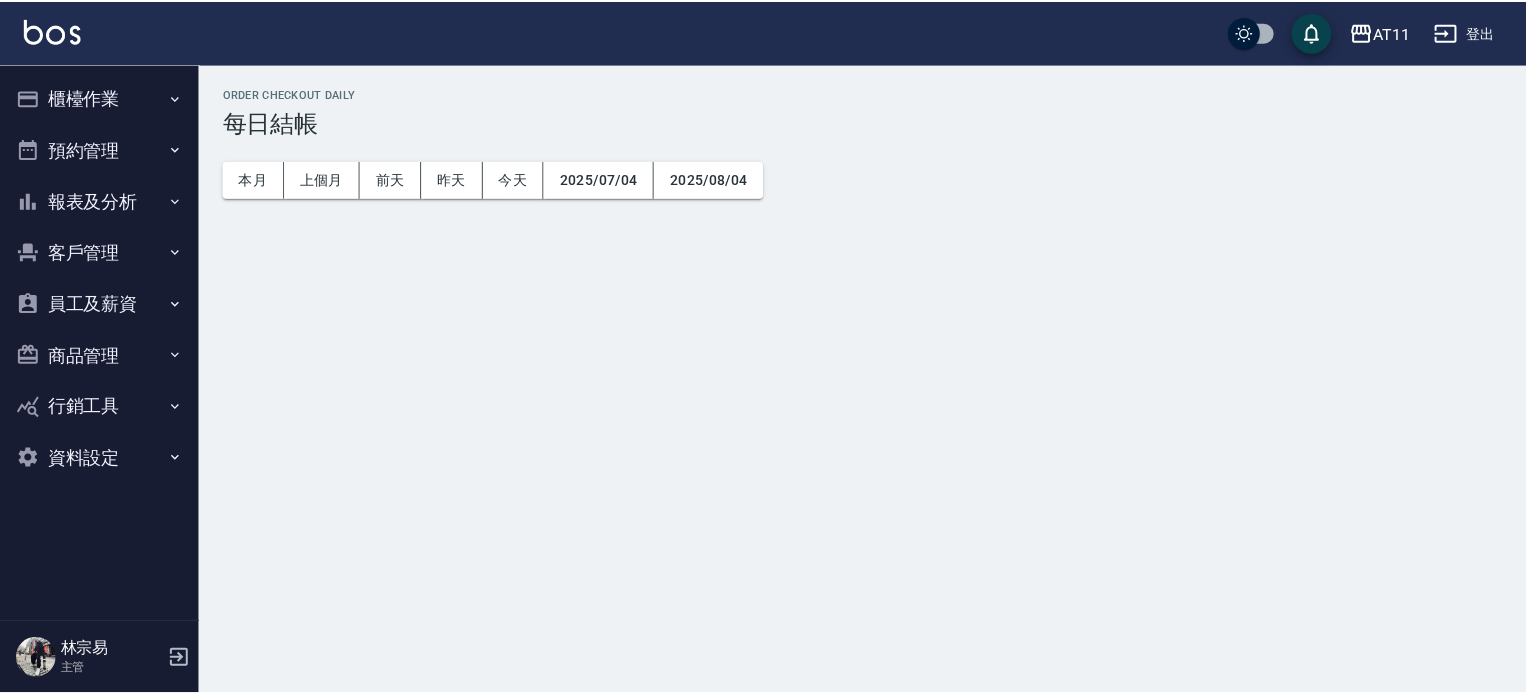 scroll, scrollTop: 0, scrollLeft: 0, axis: both 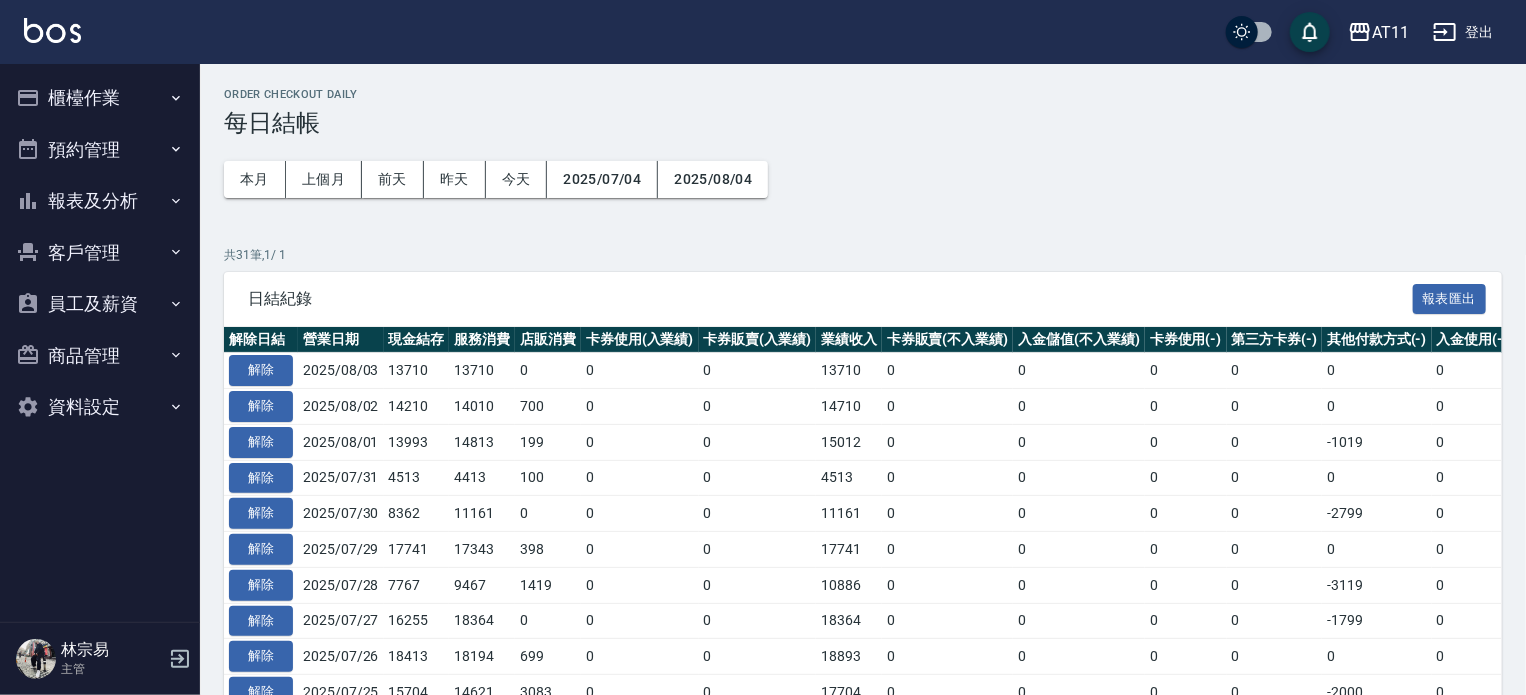 click on "櫃檯作業" at bounding box center (100, 98) 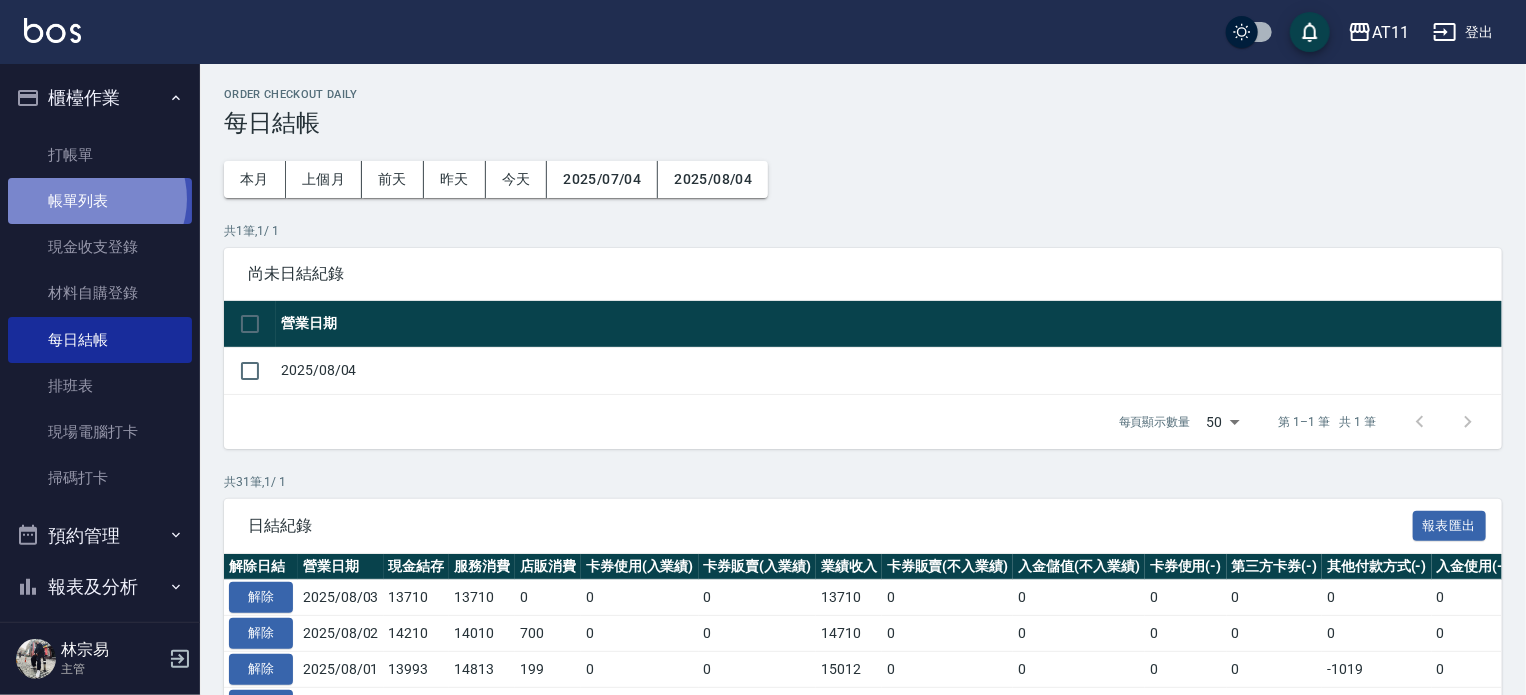 click on "帳單列表" at bounding box center (100, 201) 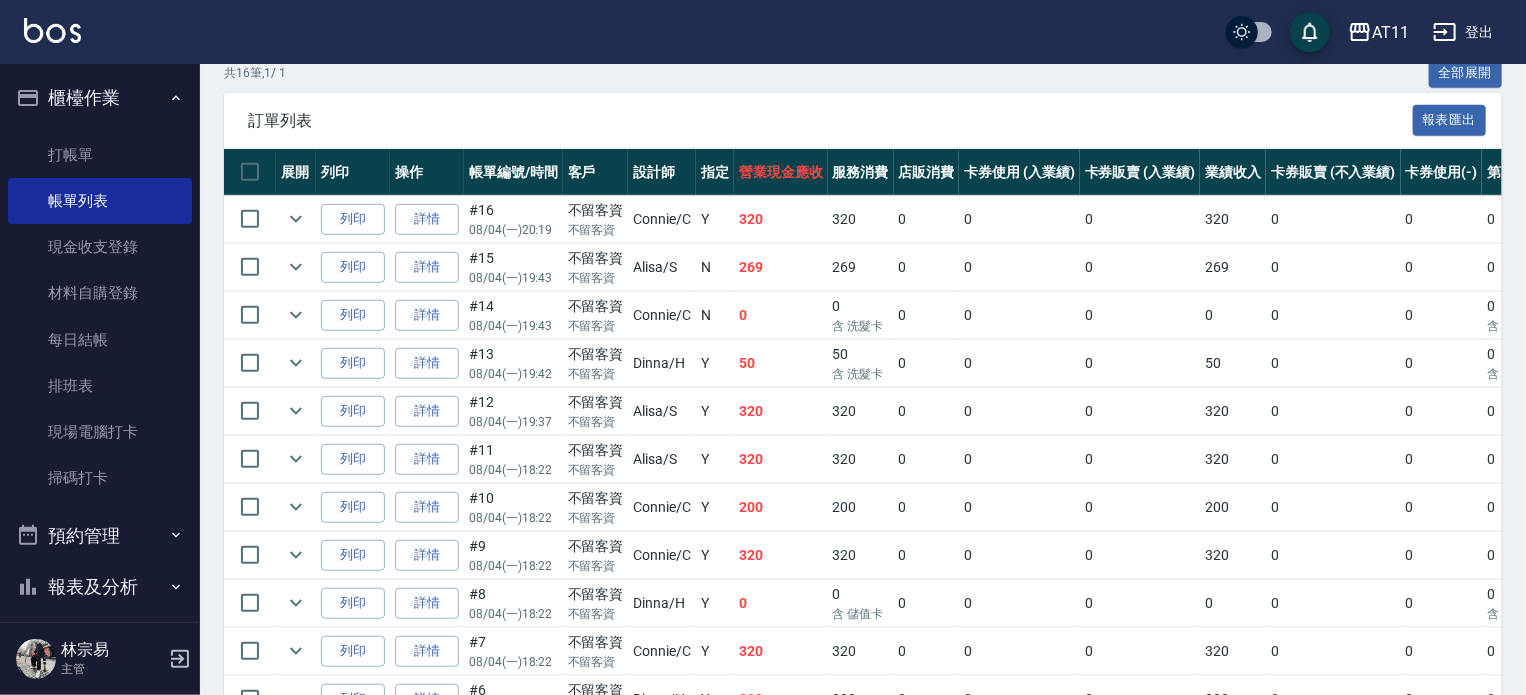 scroll, scrollTop: 489, scrollLeft: 0, axis: vertical 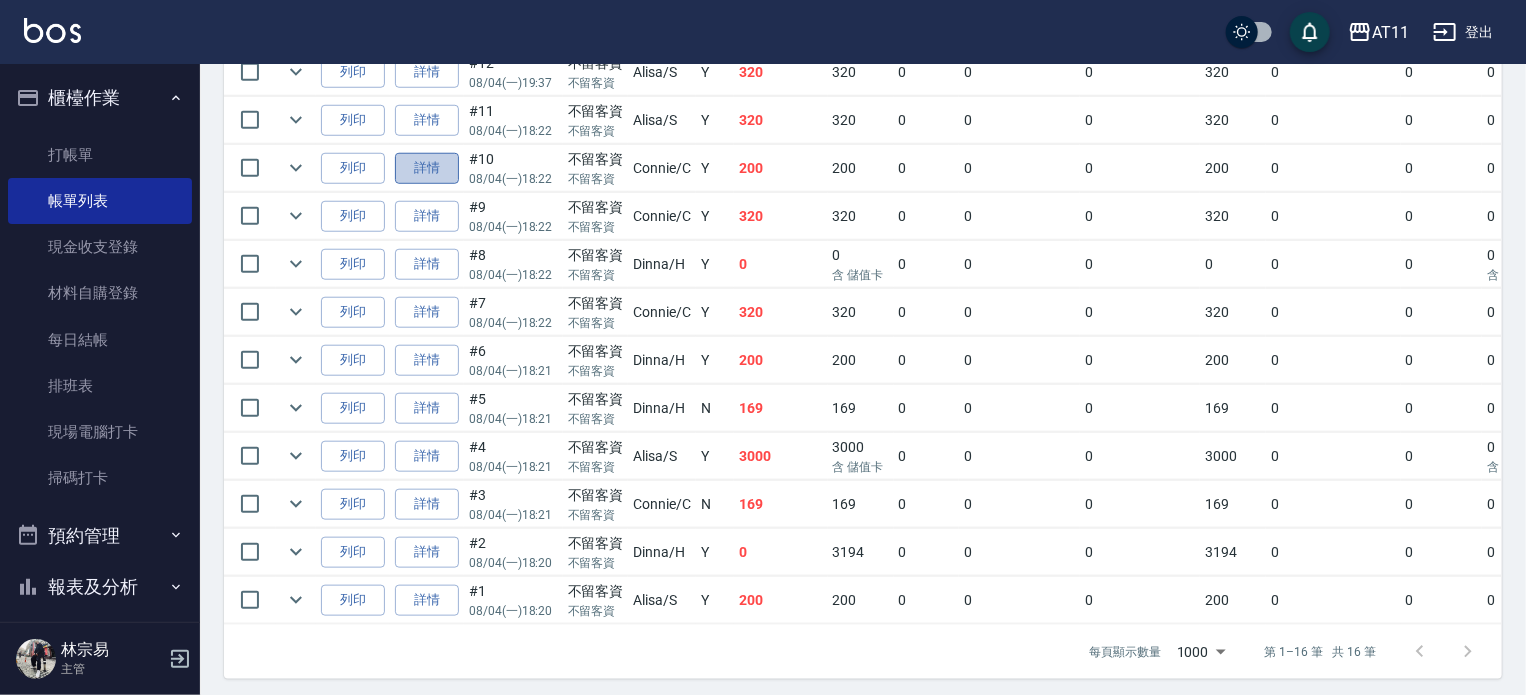 click on "詳情" at bounding box center [427, 168] 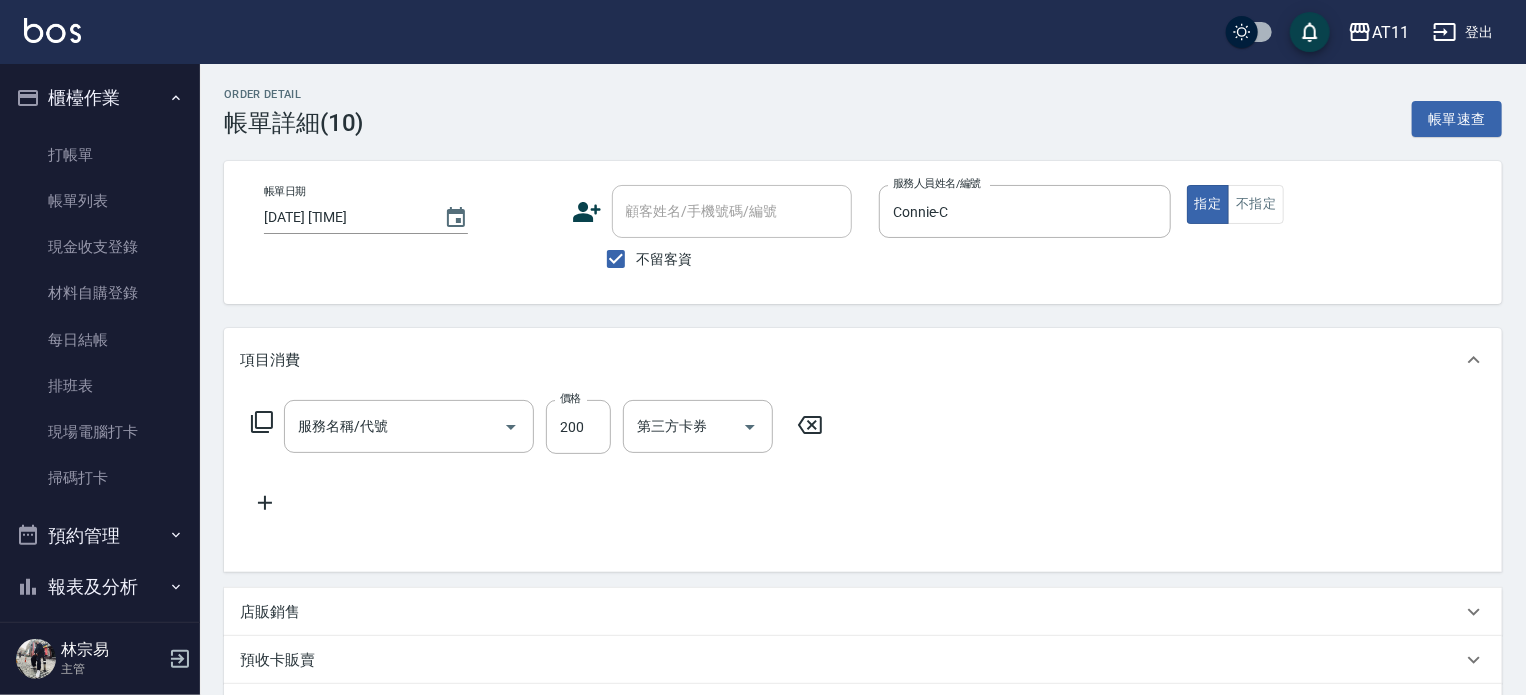 type on "2025/08/04 18:22" 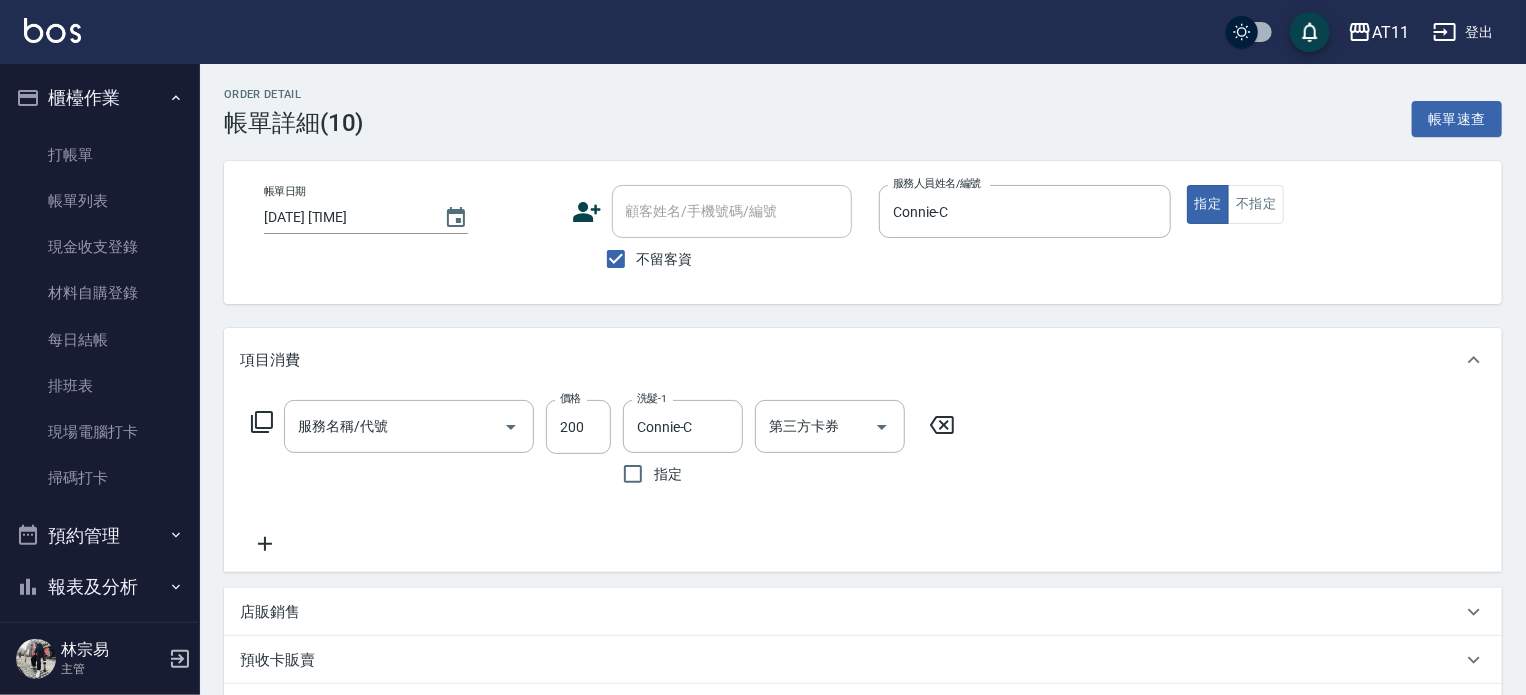 type on "精油洗髮(111)" 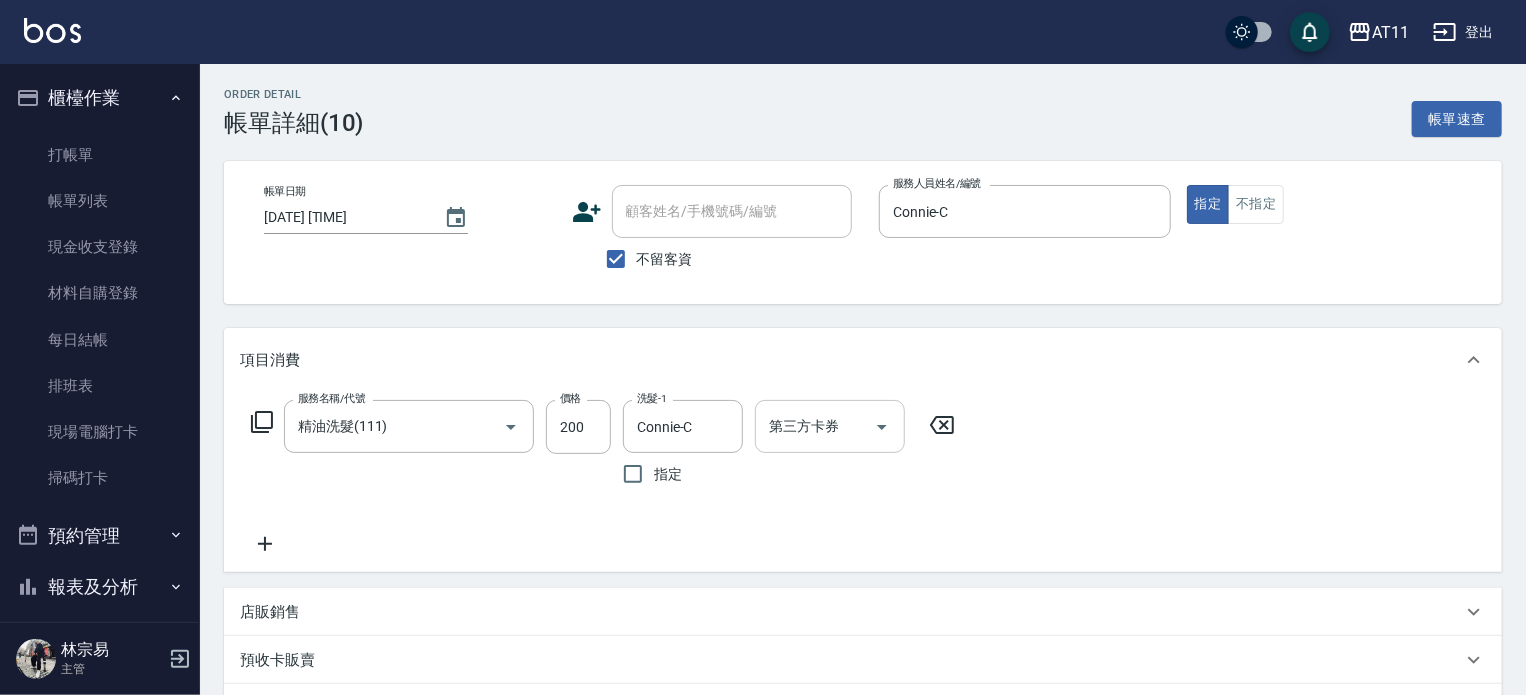drag, startPoint x: 856, startPoint y: 403, endPoint x: 858, endPoint y: 420, distance: 17.117243 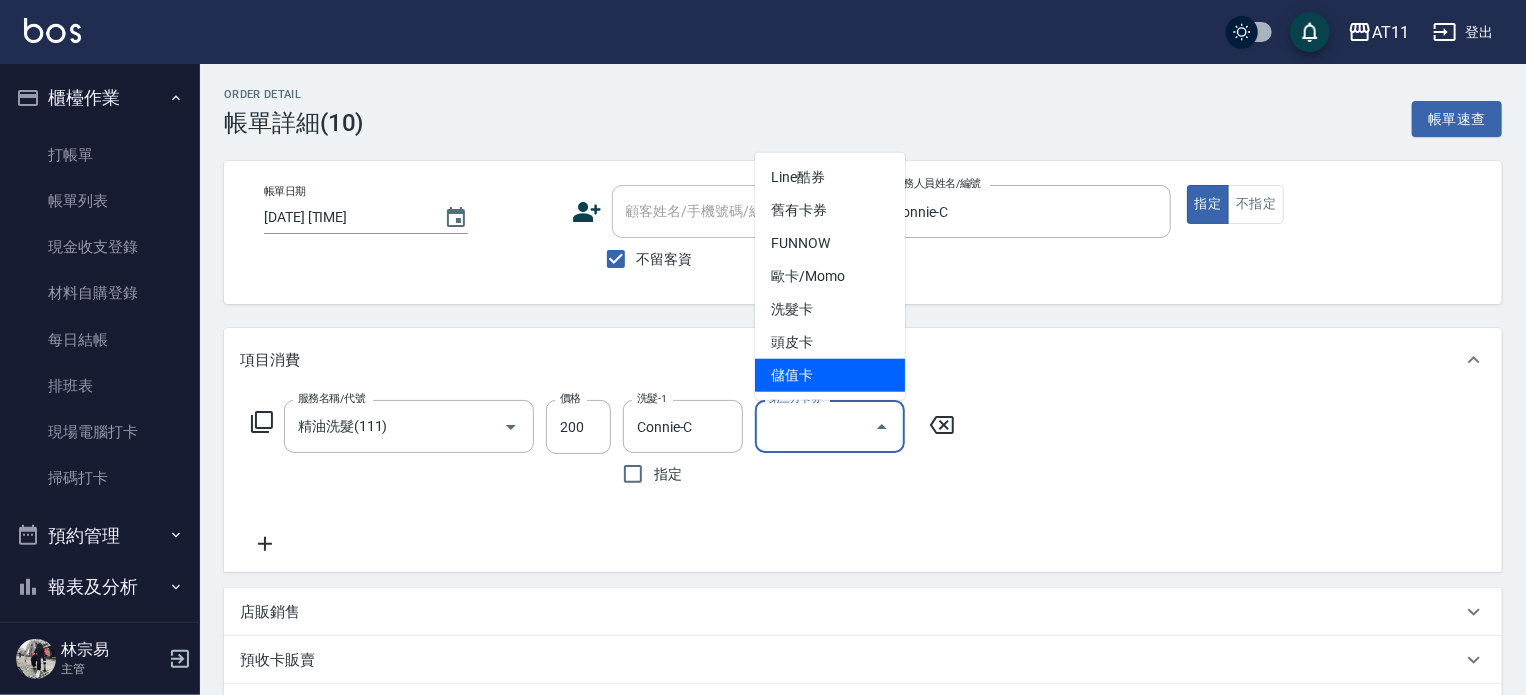 click on "儲值卡" at bounding box center [830, 375] 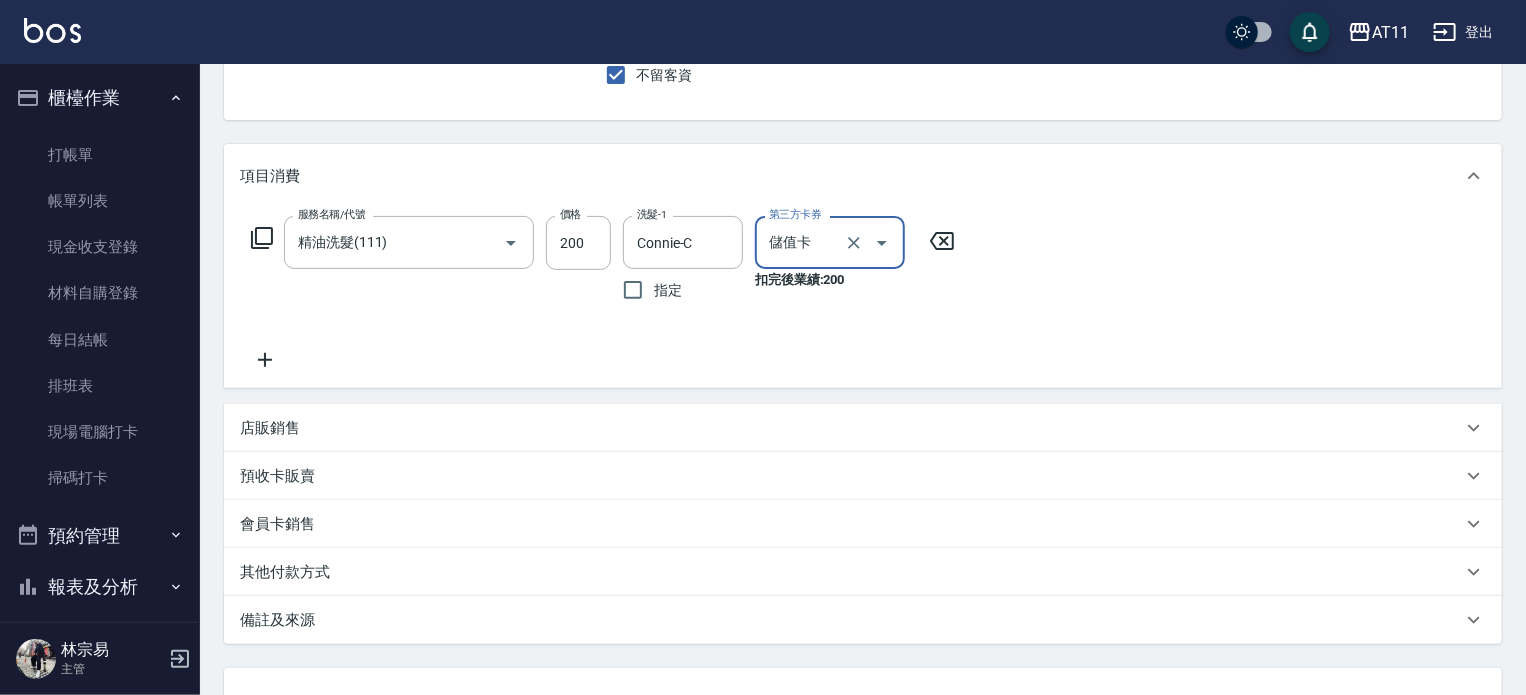 scroll, scrollTop: 346, scrollLeft: 0, axis: vertical 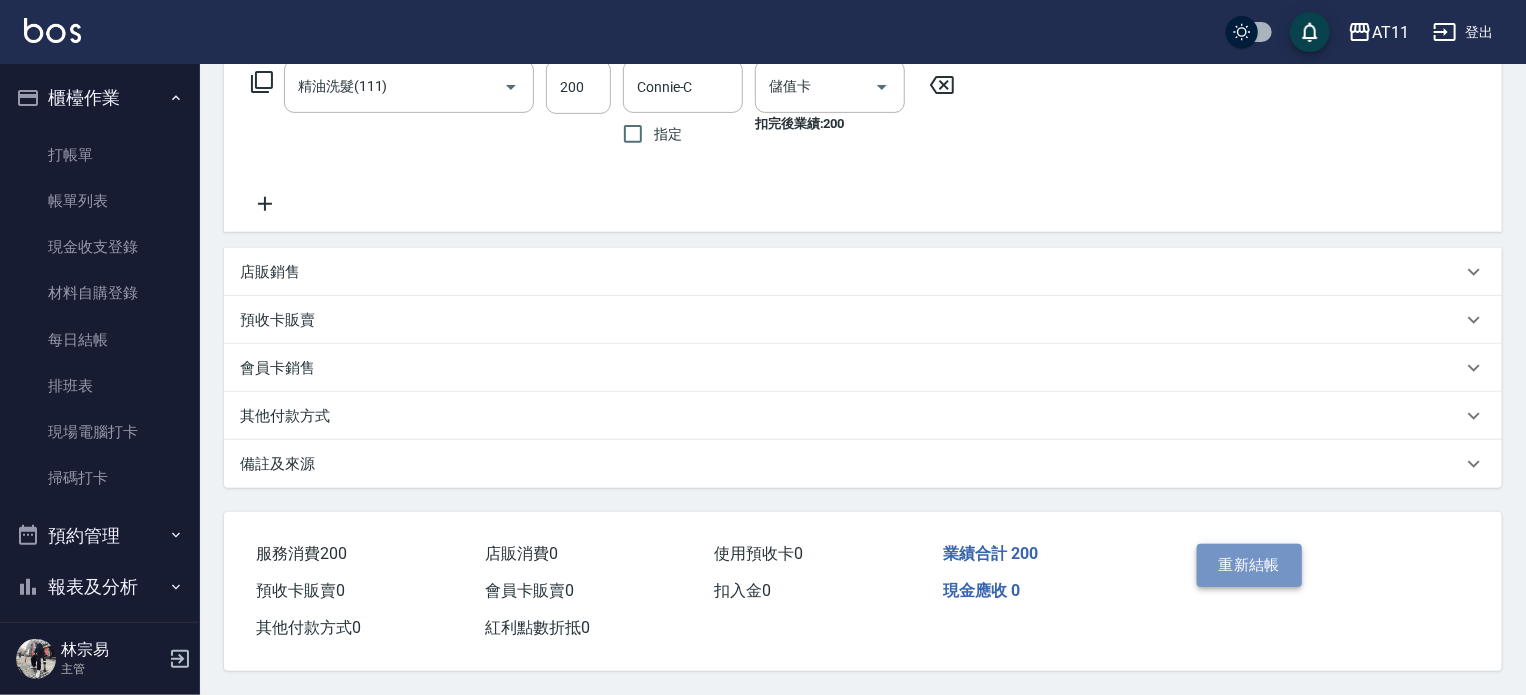 click on "重新結帳" at bounding box center (1250, 565) 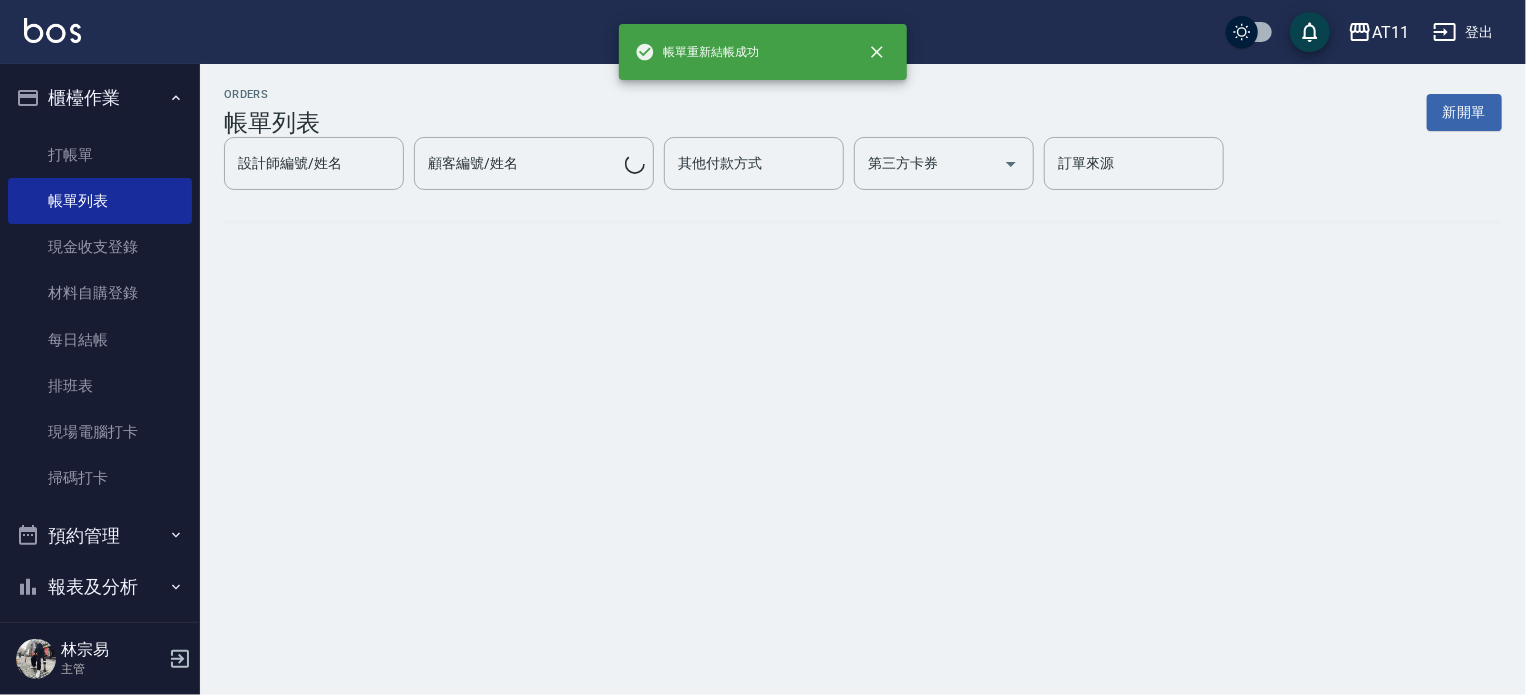 scroll, scrollTop: 0, scrollLeft: 0, axis: both 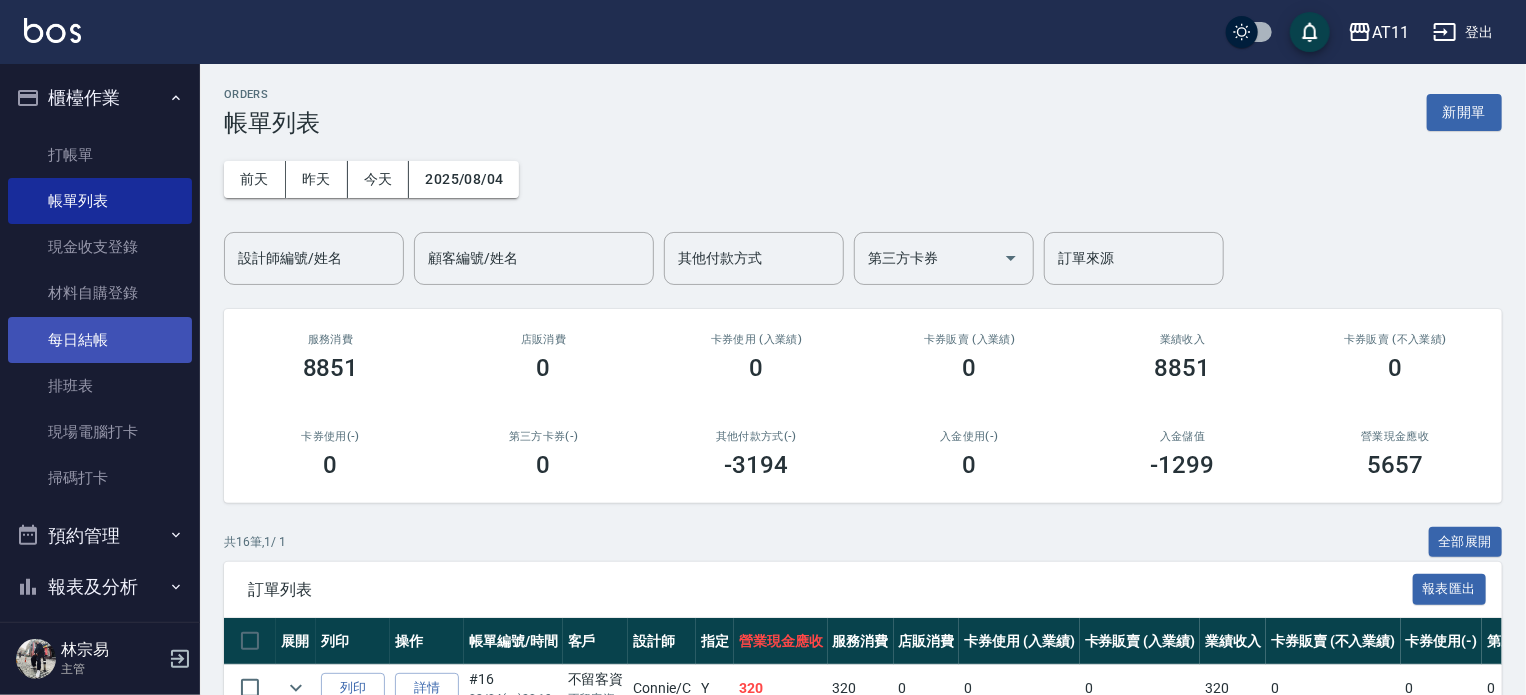 click on "每日結帳" at bounding box center (100, 340) 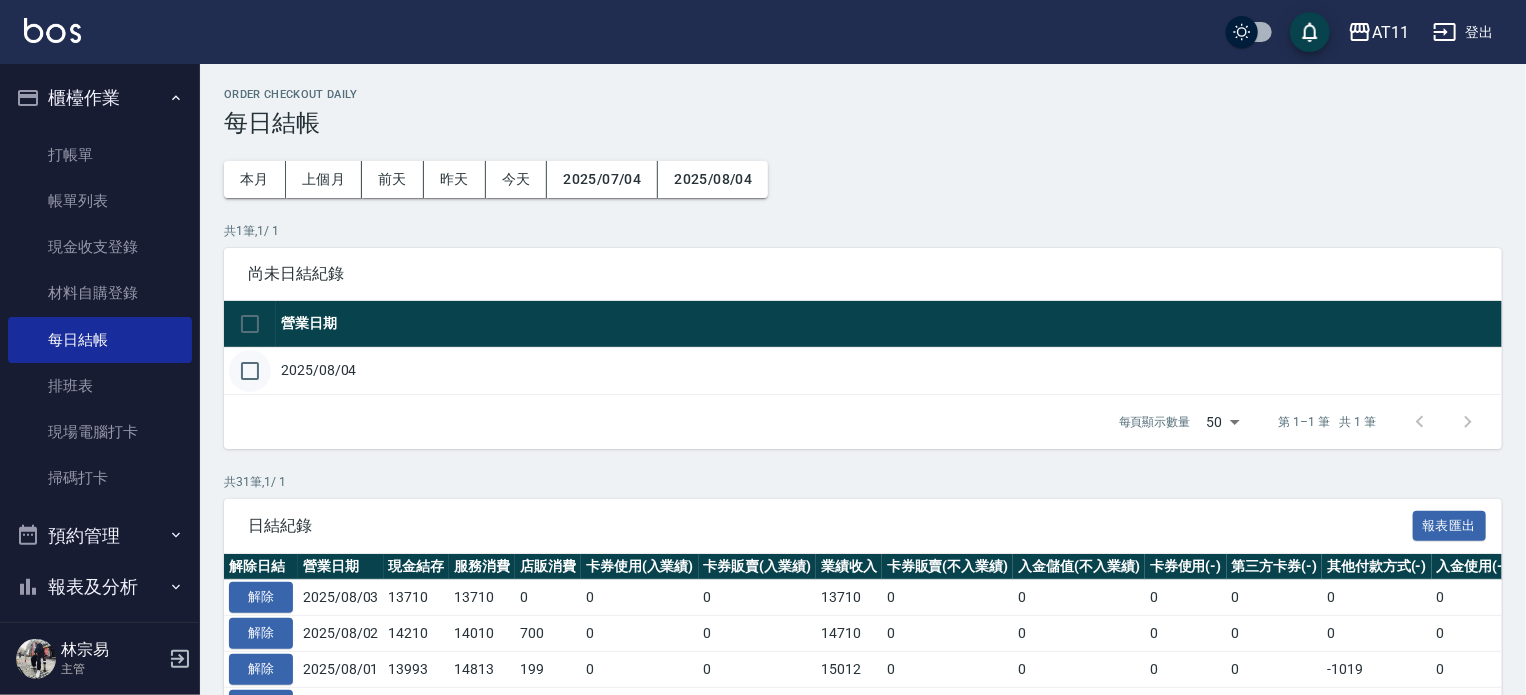 click at bounding box center (250, 371) 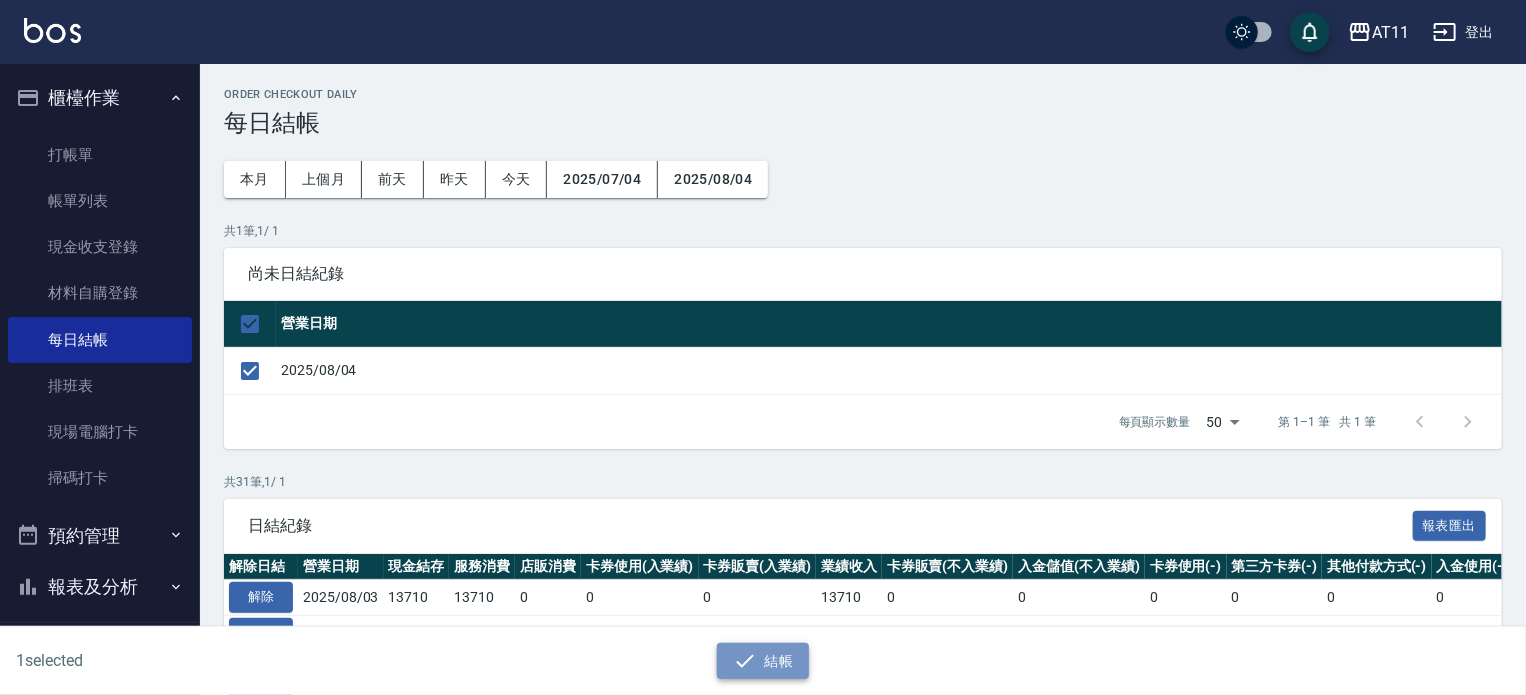 click 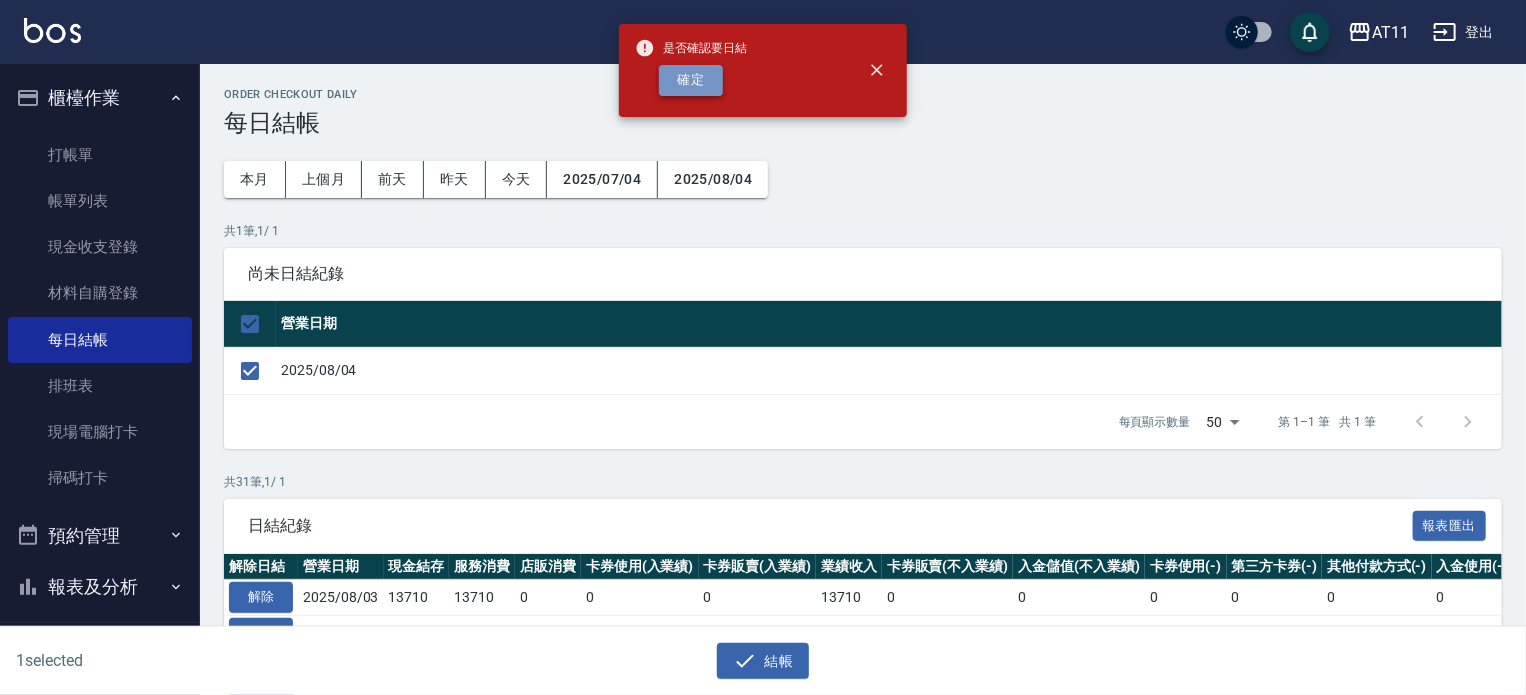 click on "確定" at bounding box center (691, 80) 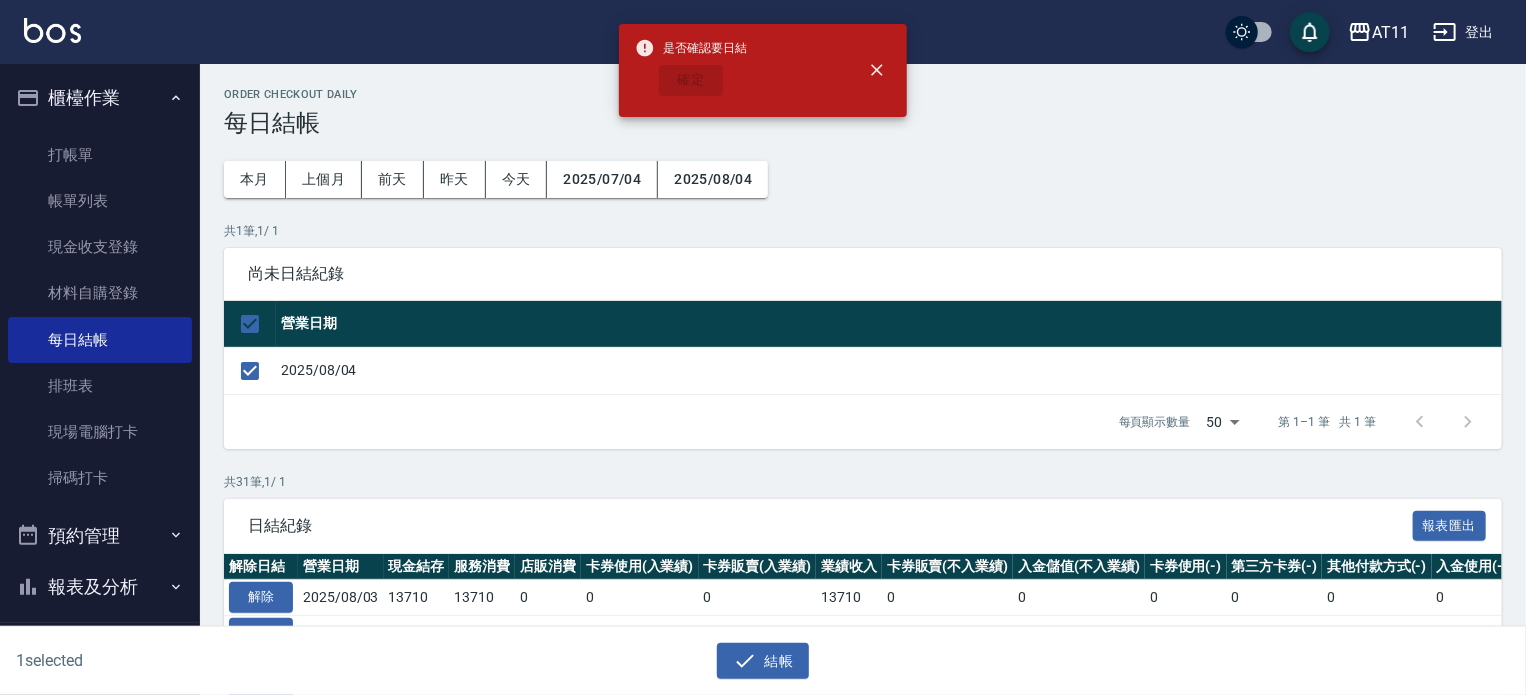 checkbox on "false" 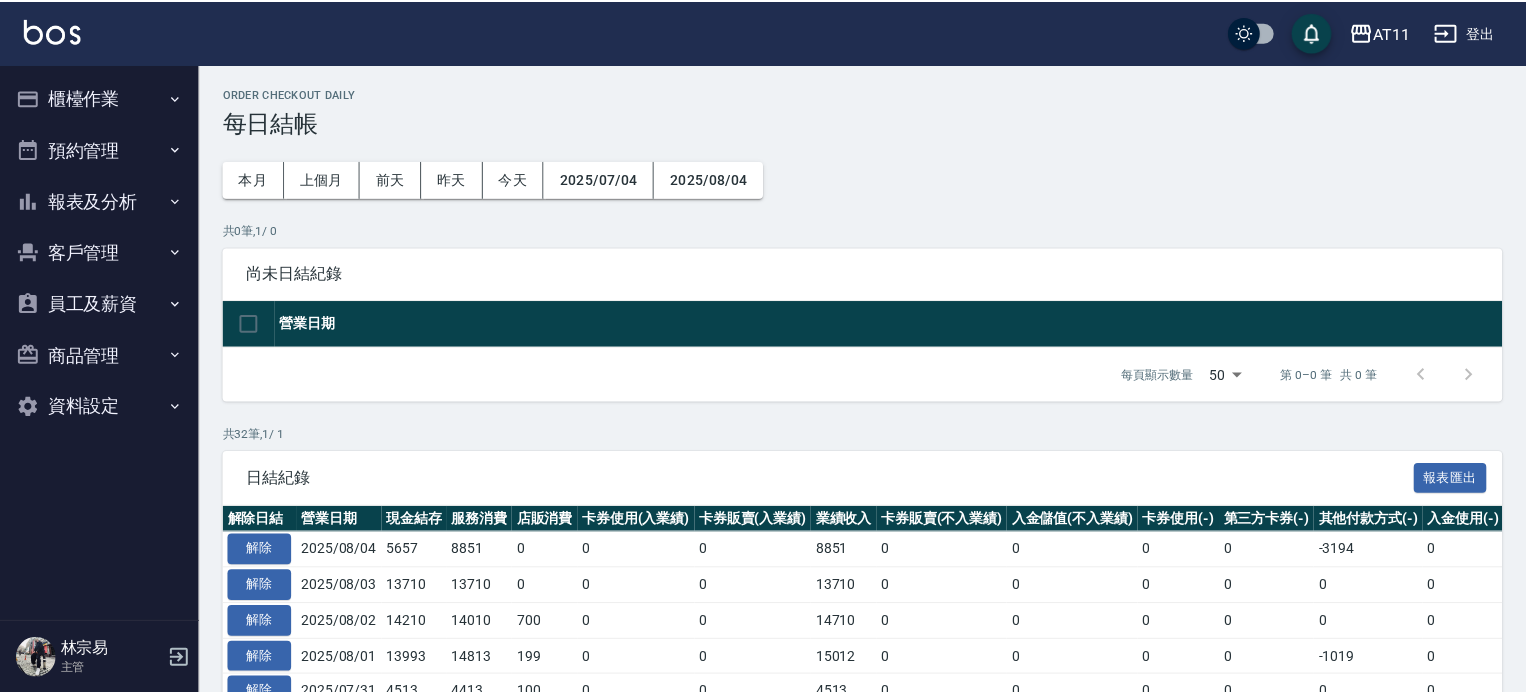 scroll, scrollTop: 0, scrollLeft: 0, axis: both 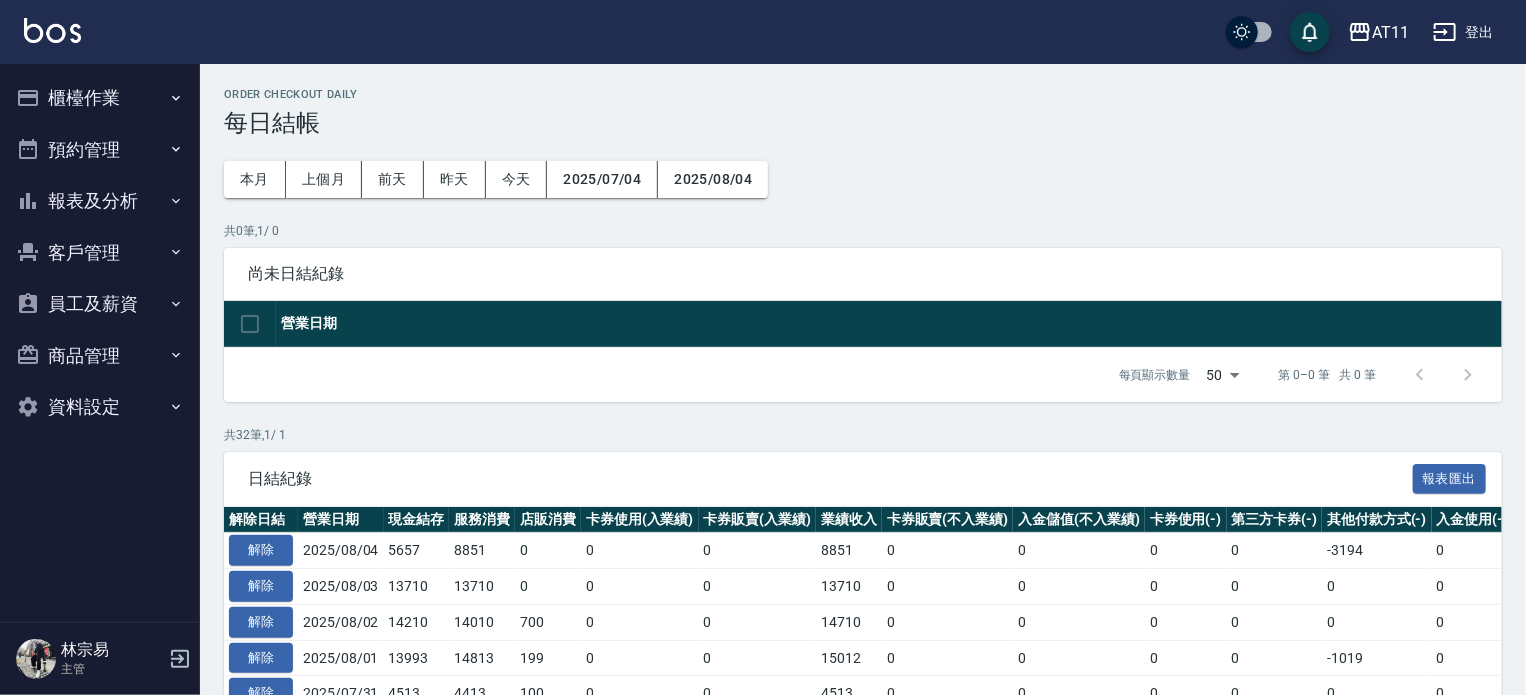 click on "櫃檯作業" at bounding box center [100, 98] 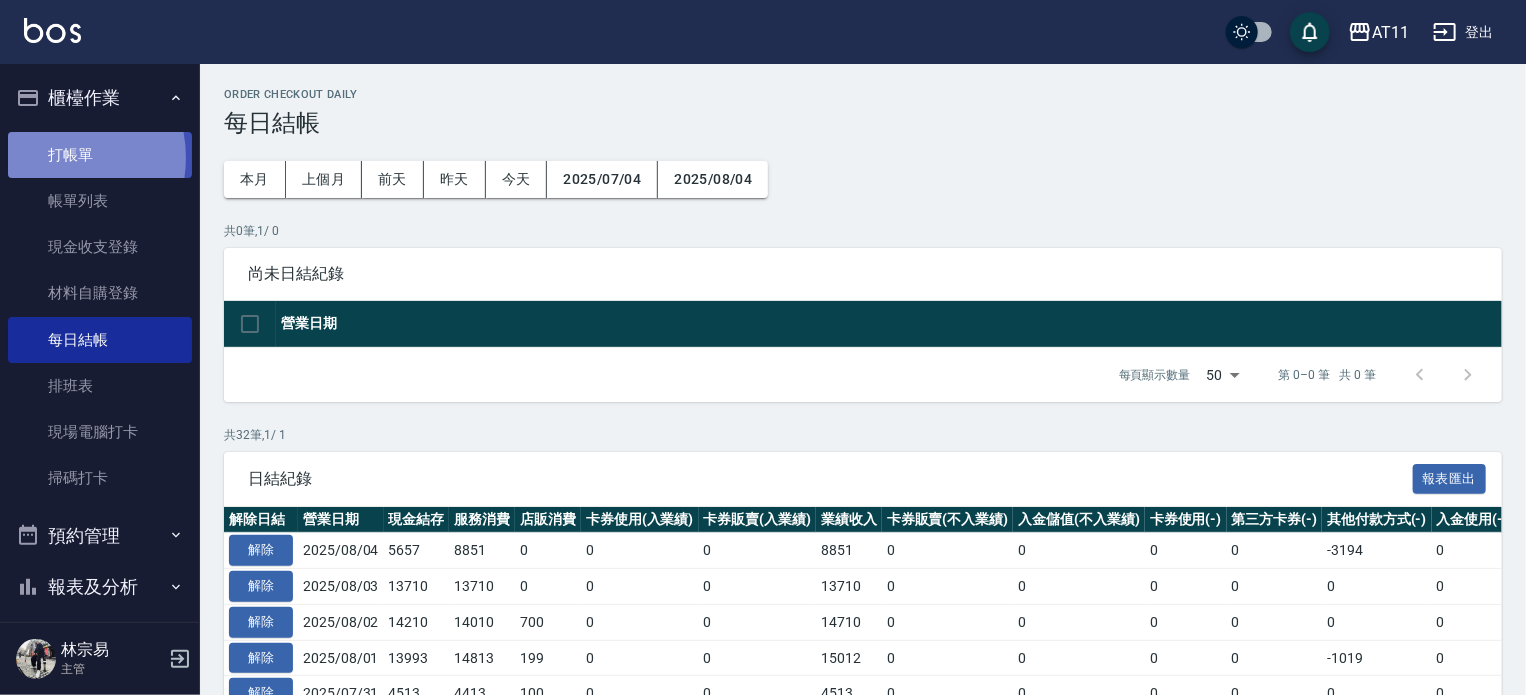 click on "打帳單" at bounding box center [100, 155] 